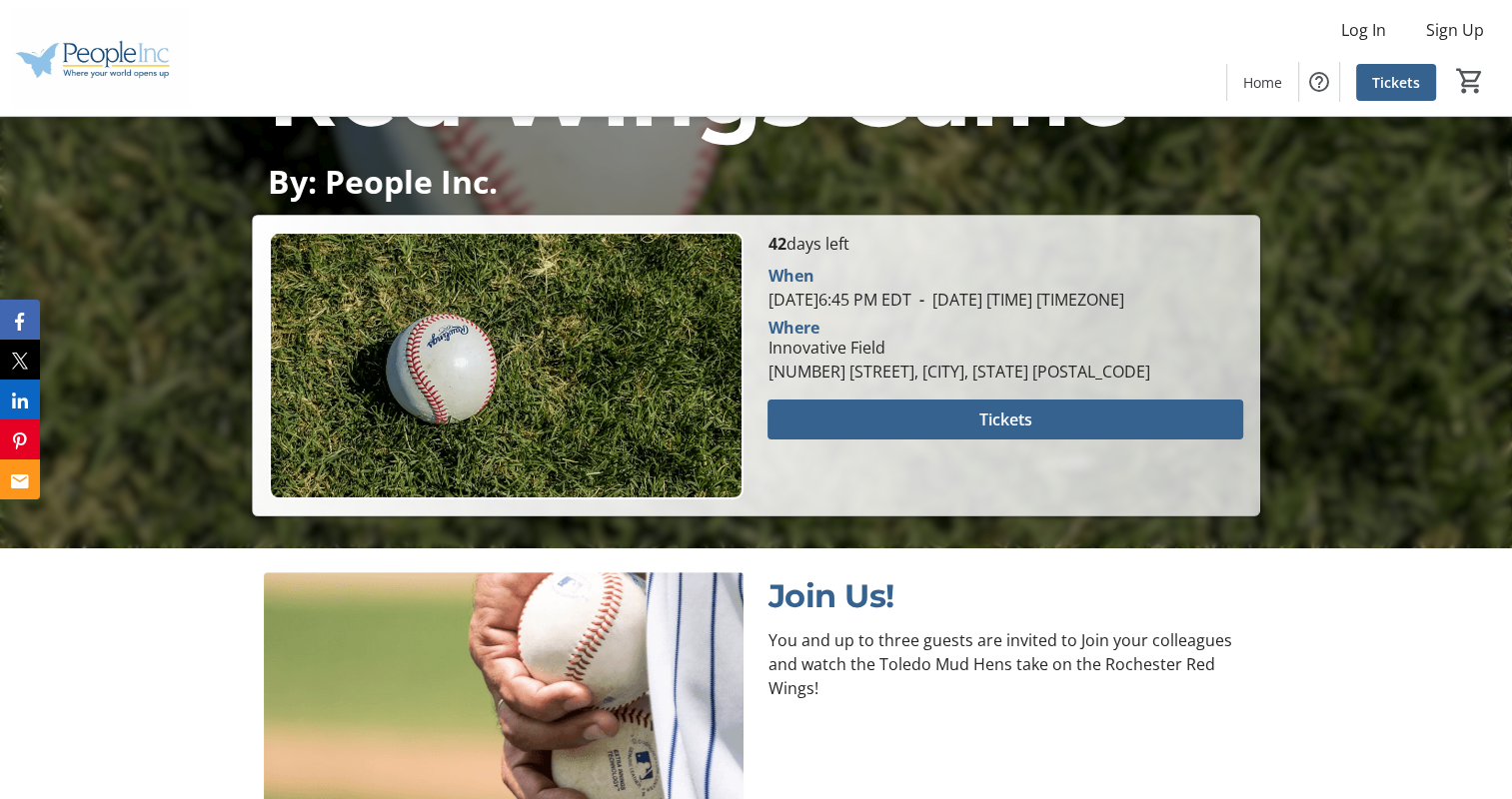 scroll, scrollTop: 400, scrollLeft: 0, axis: vertical 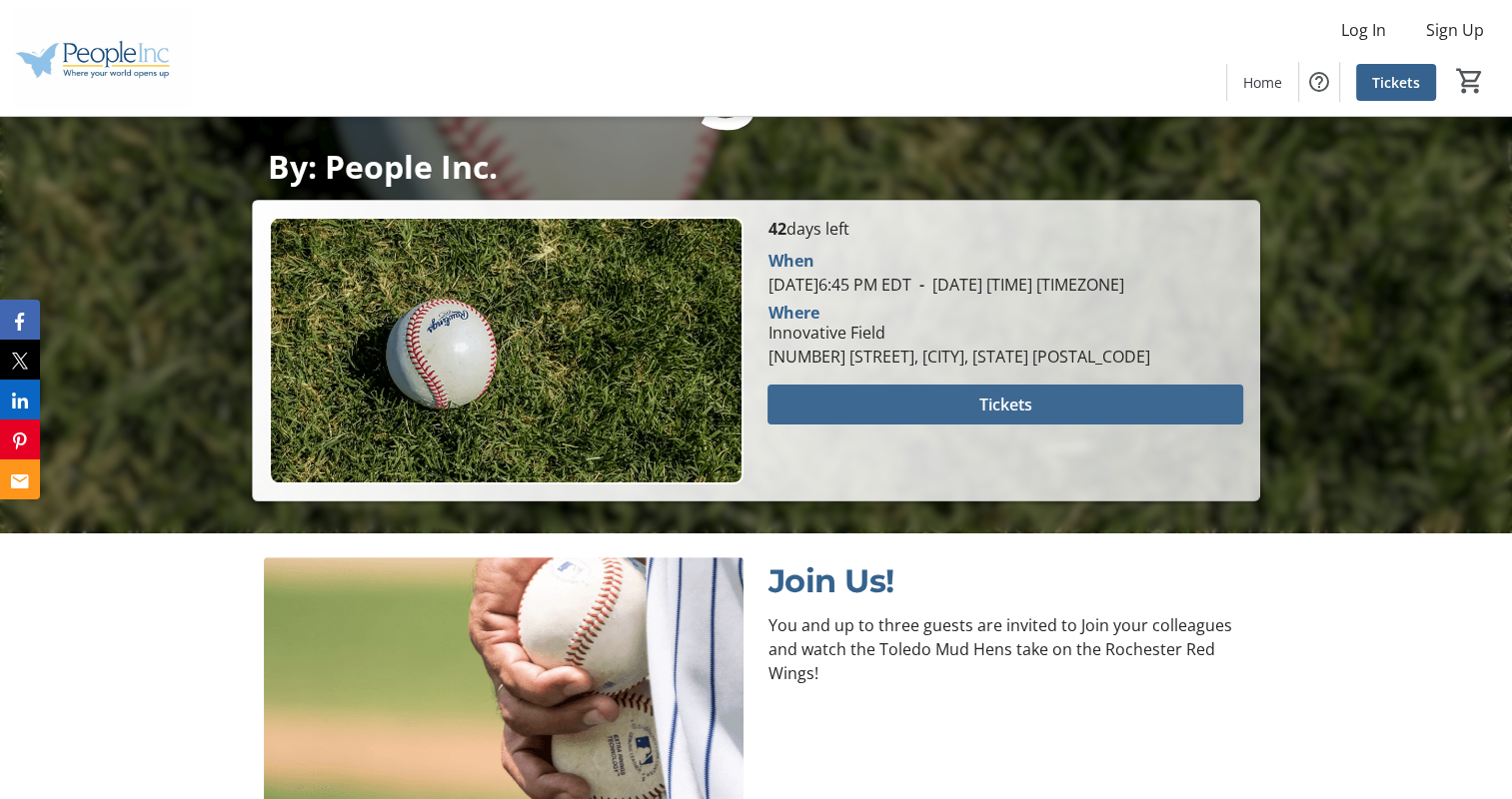 click at bounding box center (1004, 404) 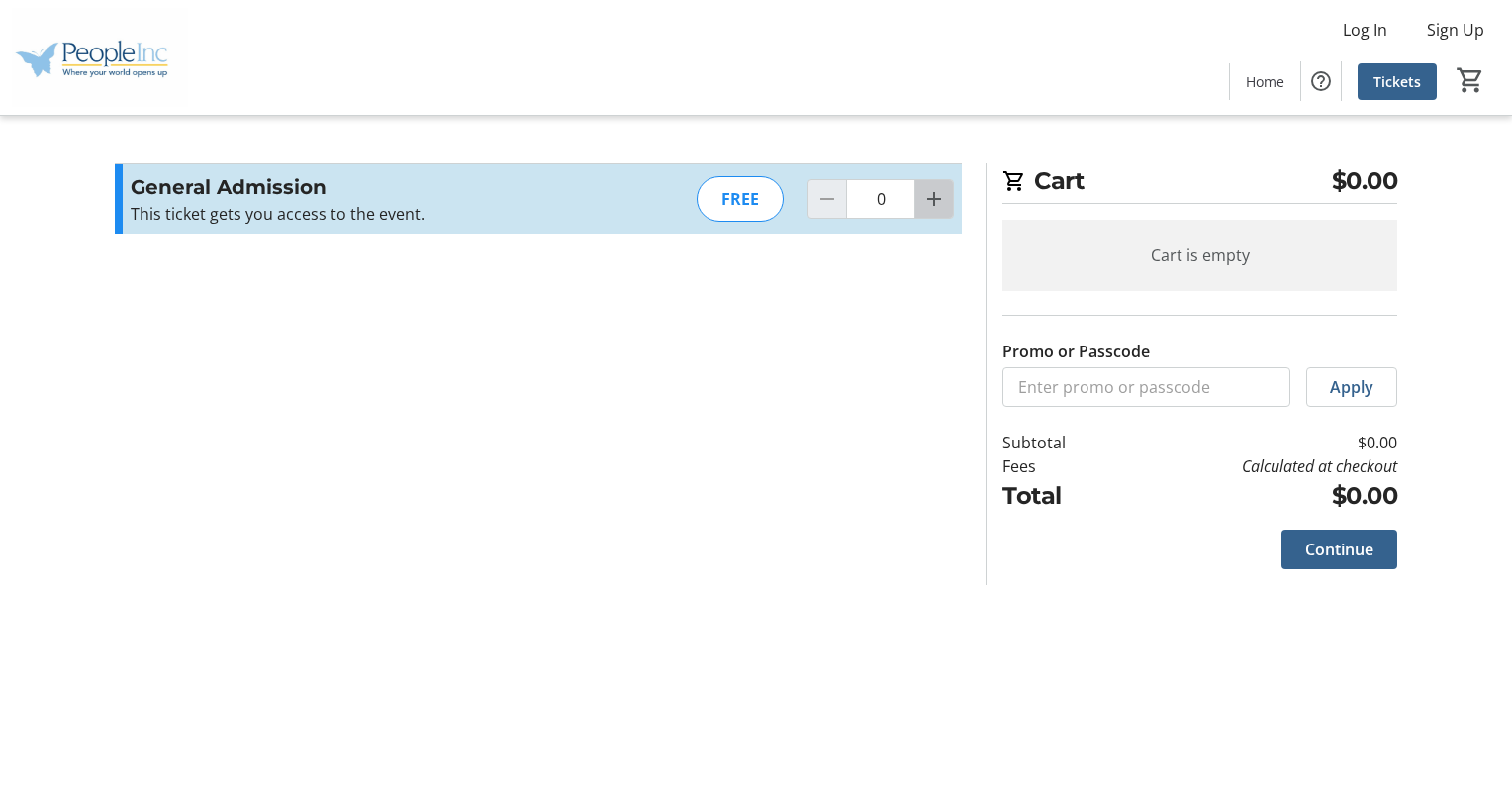 click at bounding box center (934, 199) 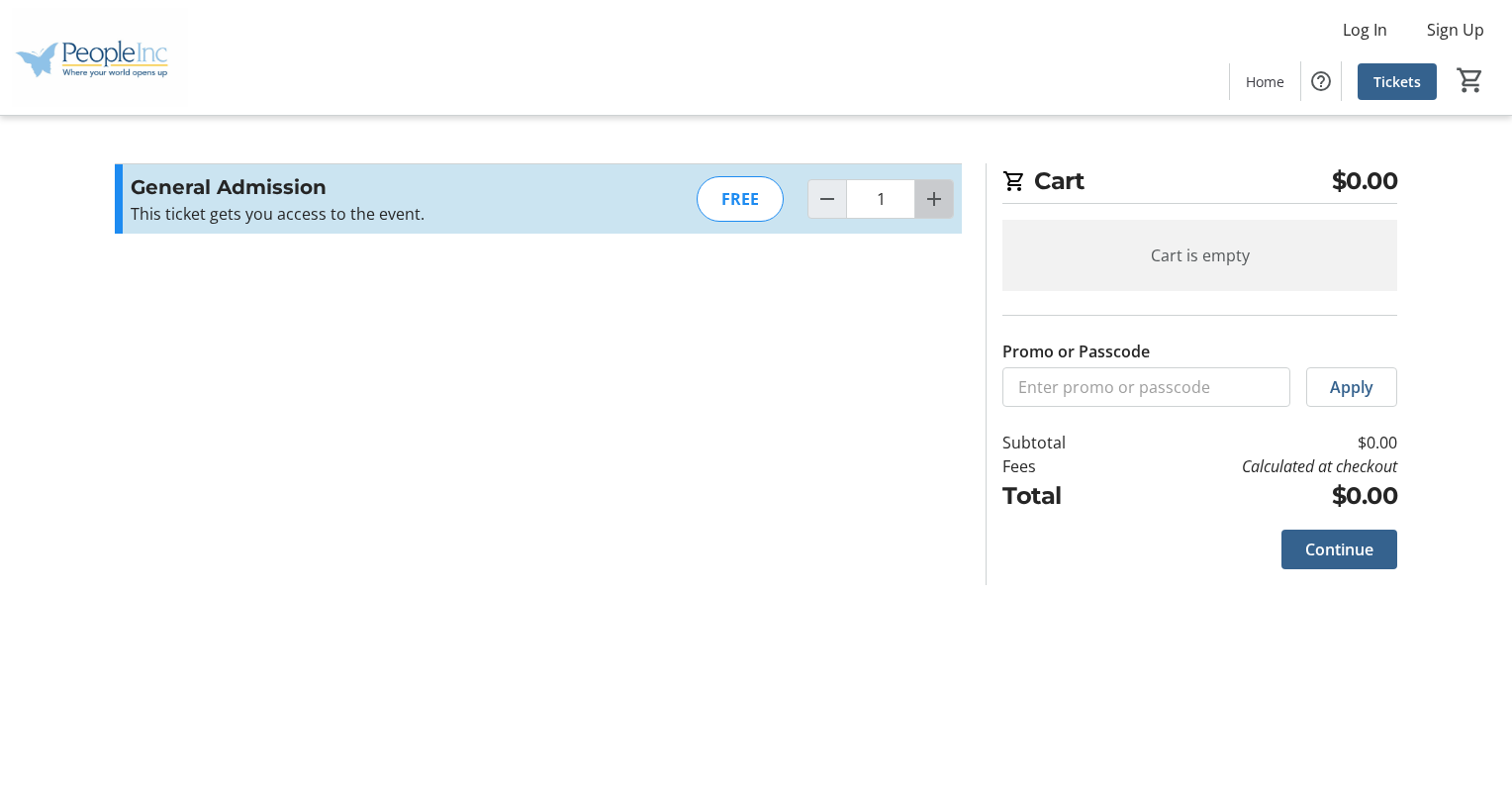 click at bounding box center (934, 199) 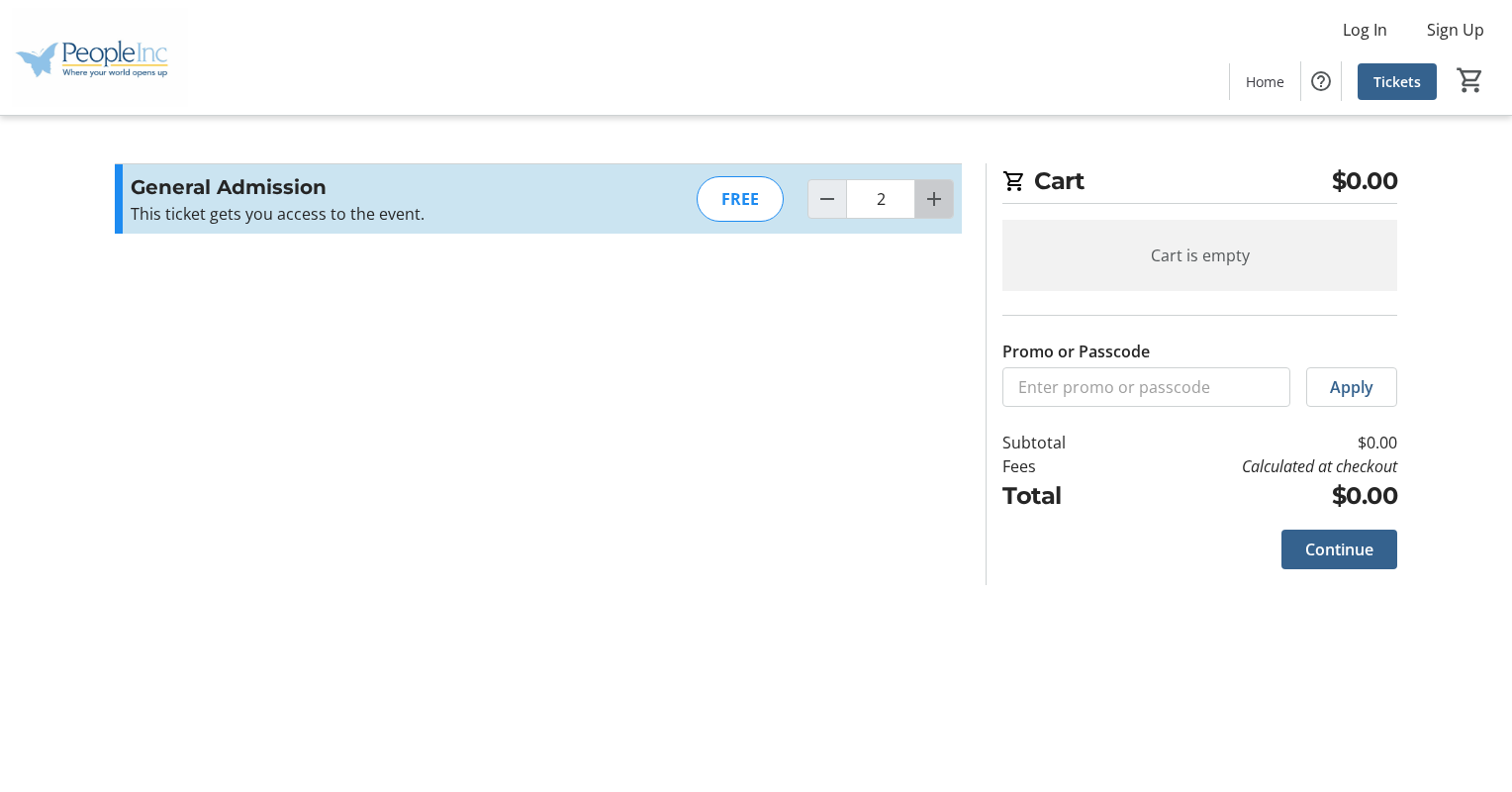 click at bounding box center [934, 199] 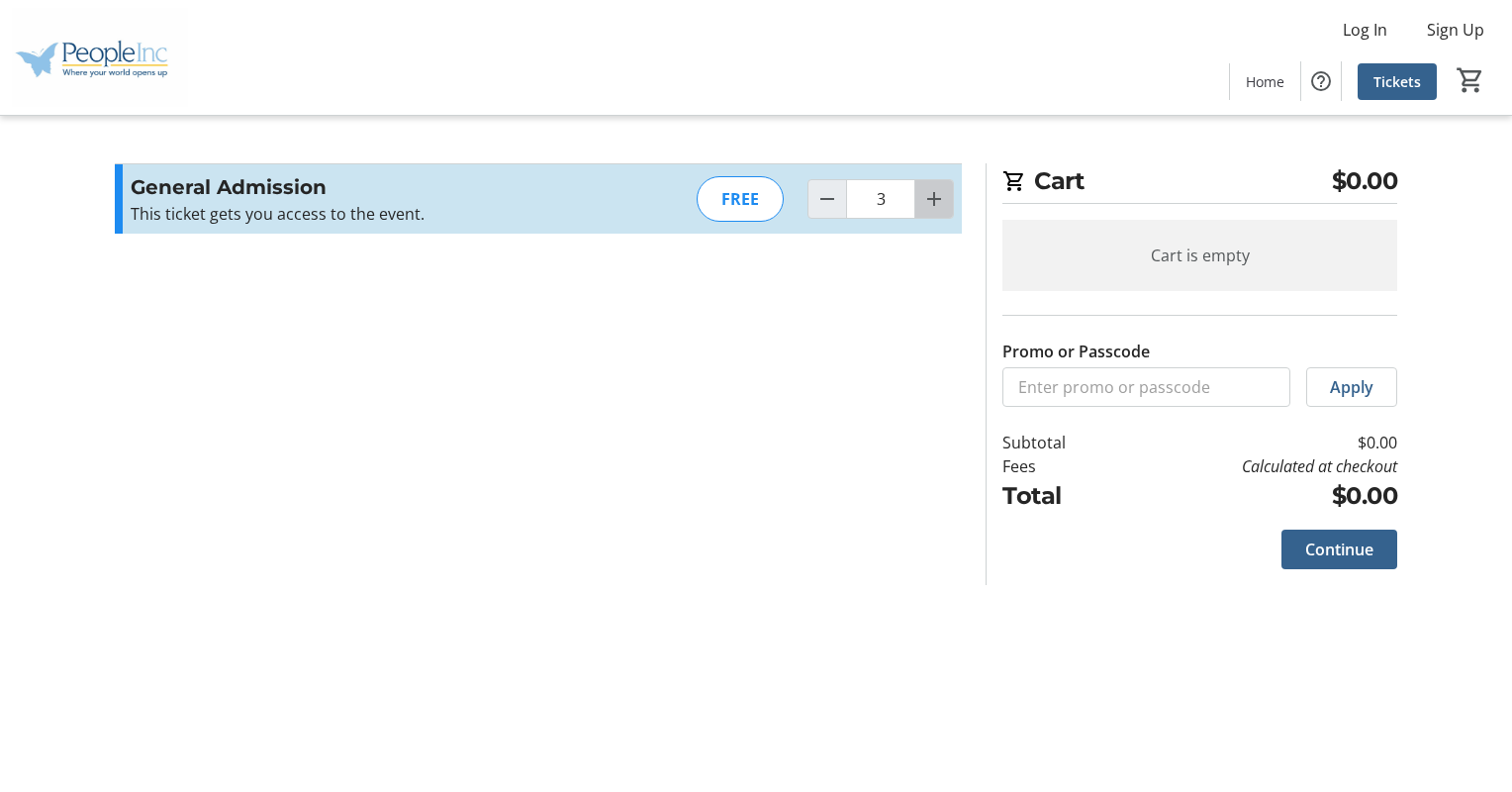 click at bounding box center (934, 199) 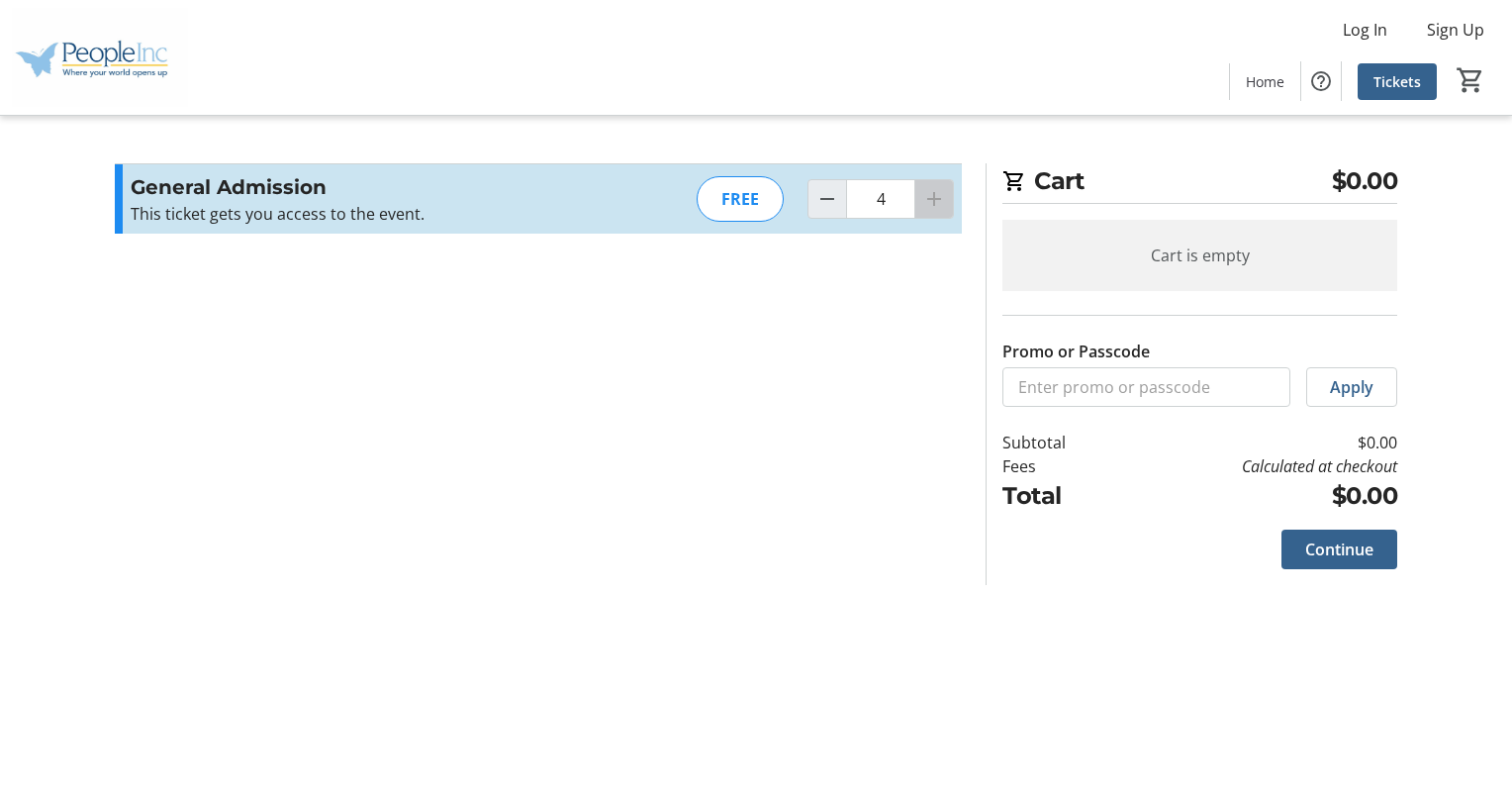 click at bounding box center (934, 199) 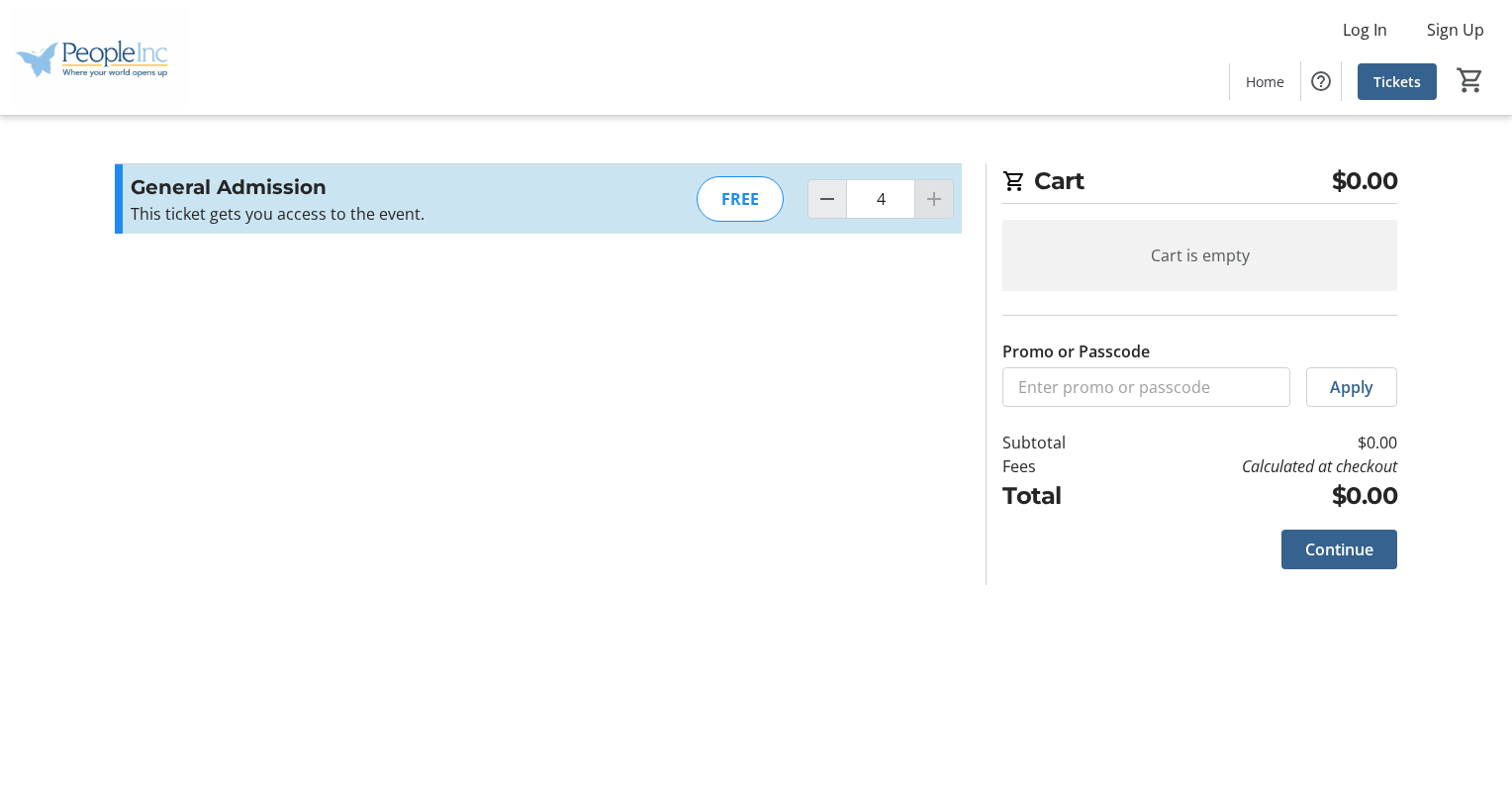 click at bounding box center (934, 199) 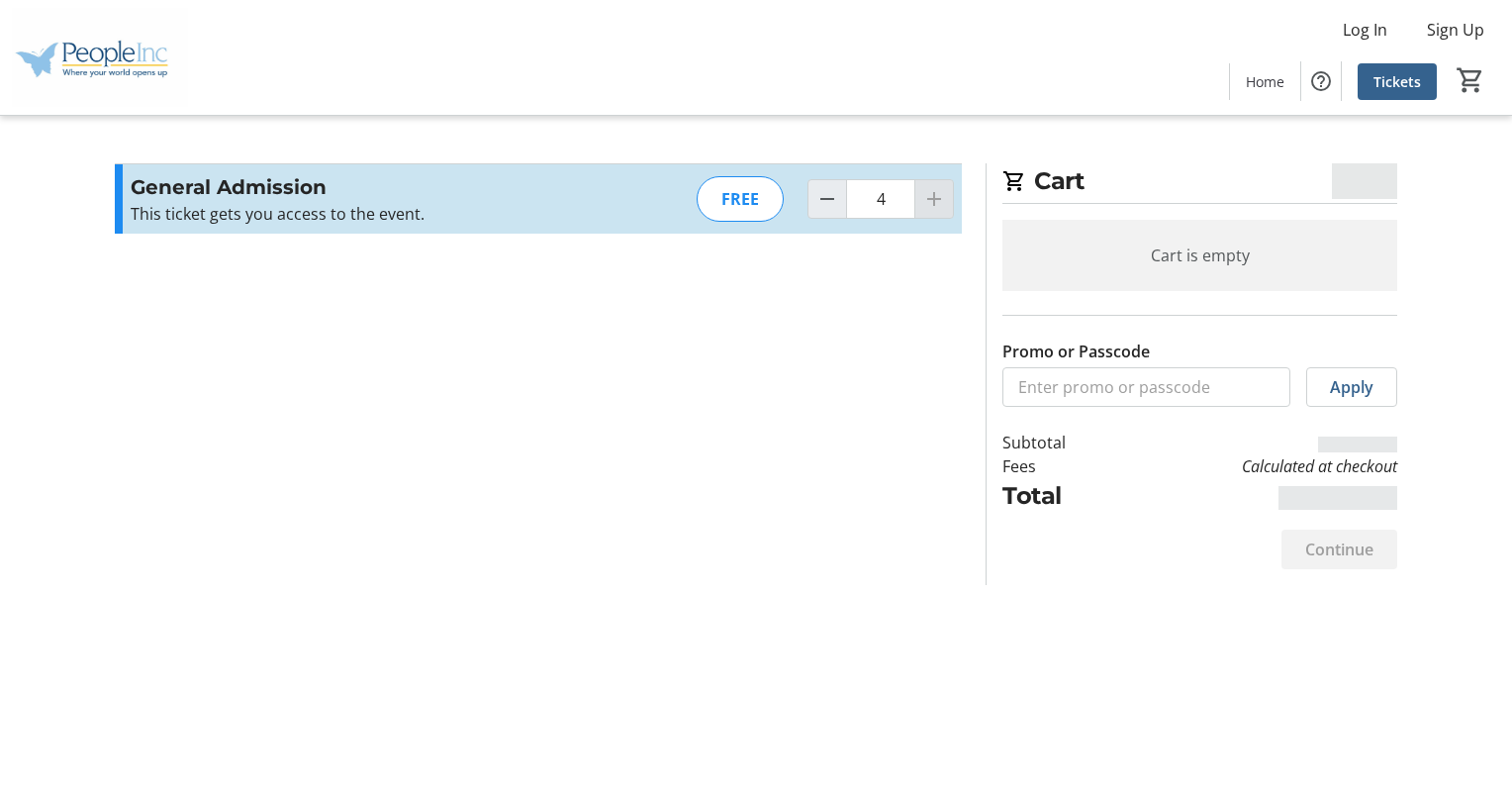 click at bounding box center [934, 199] 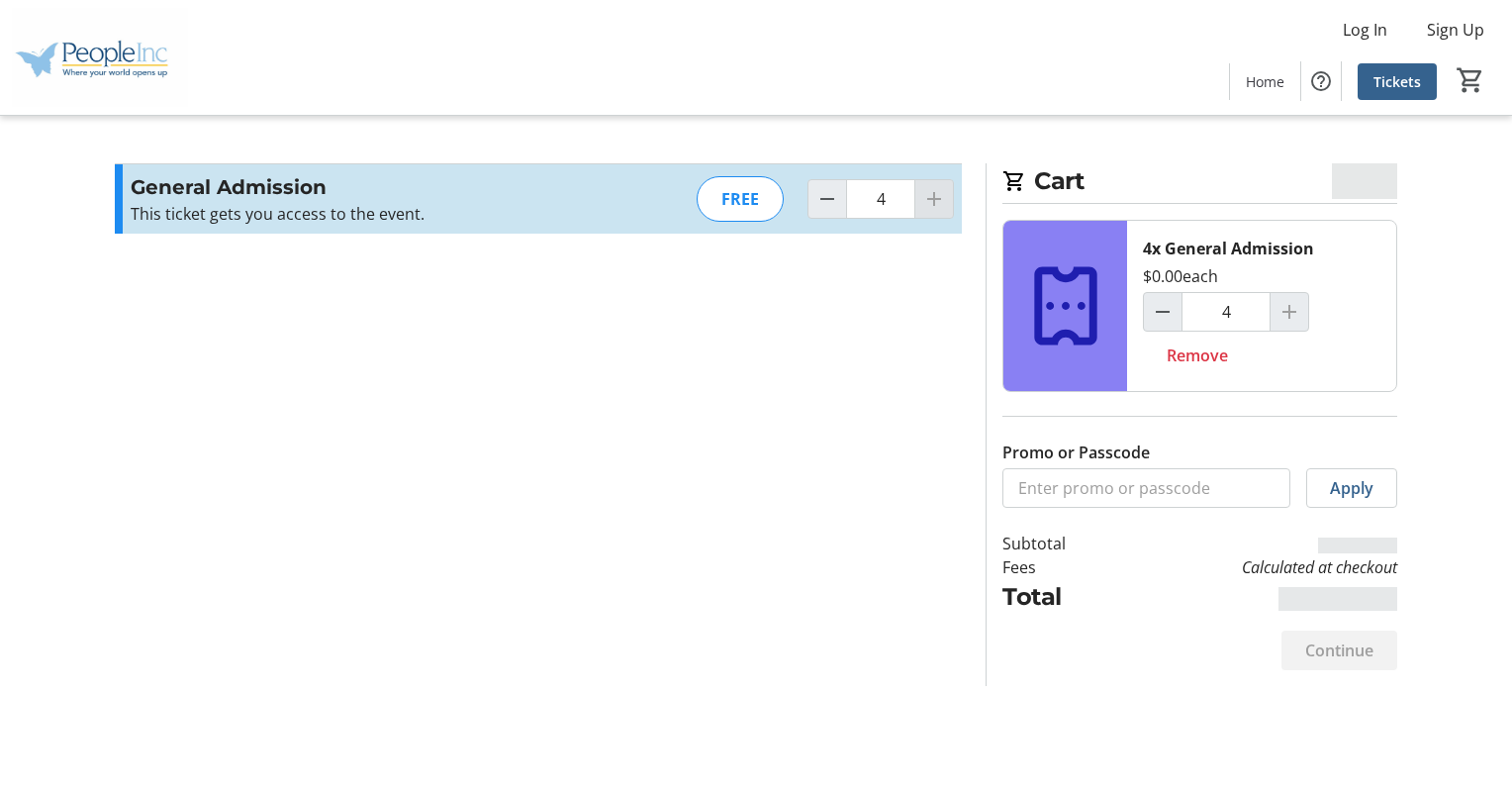 click at bounding box center (934, 199) 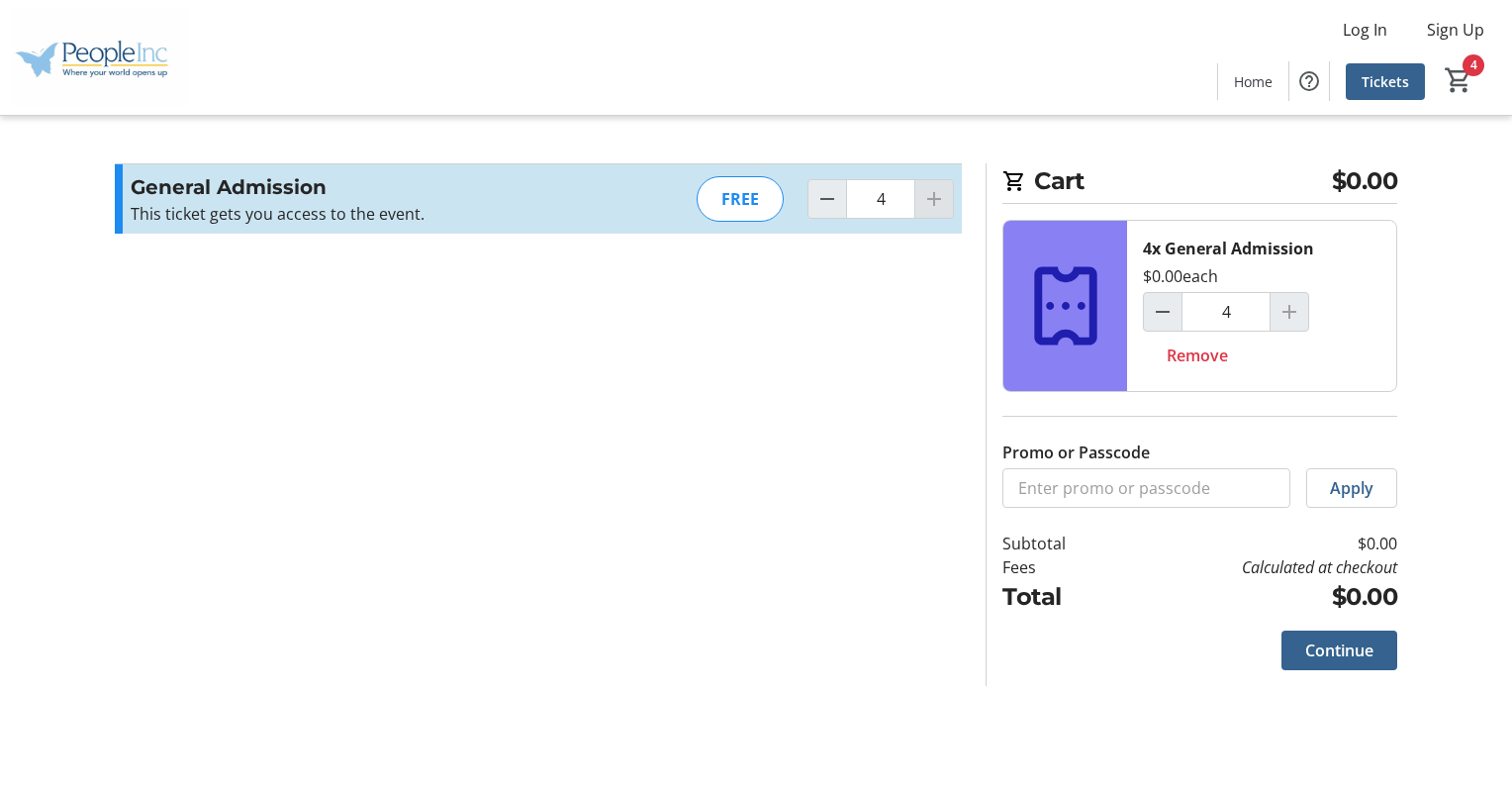 click at bounding box center (934, 199) 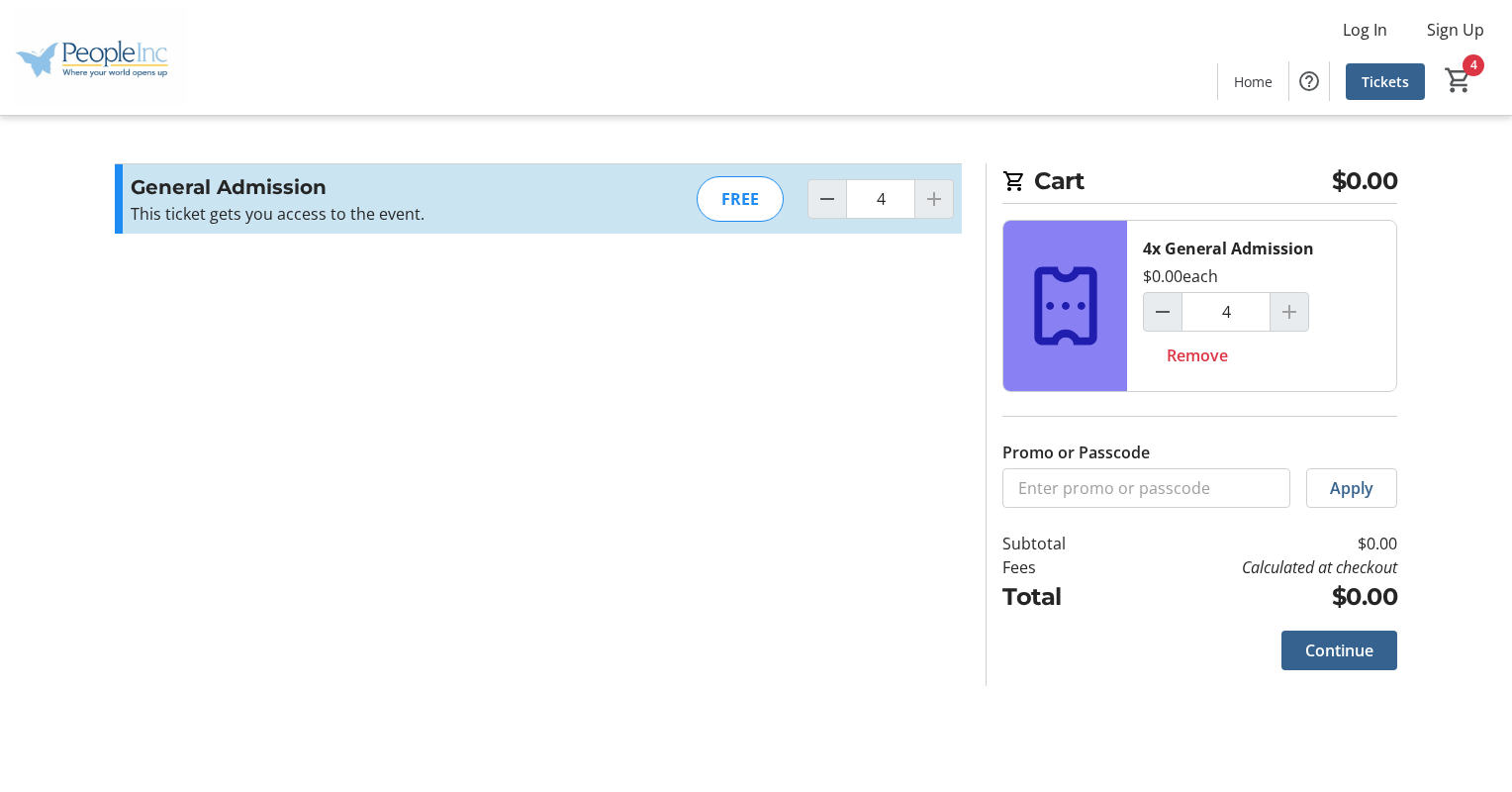 click at bounding box center [934, 199] 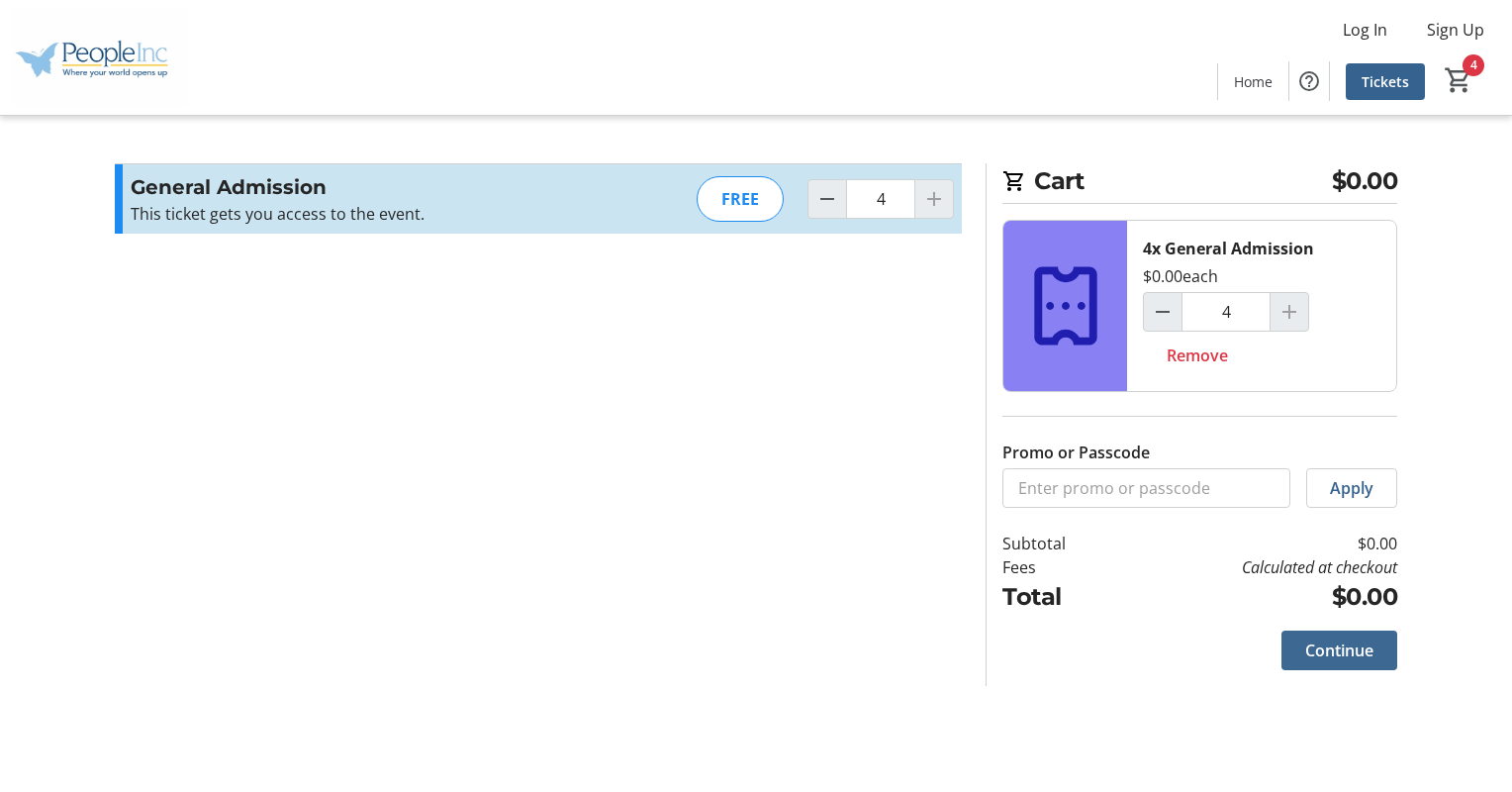 click on "Continue" at bounding box center (1339, 650) 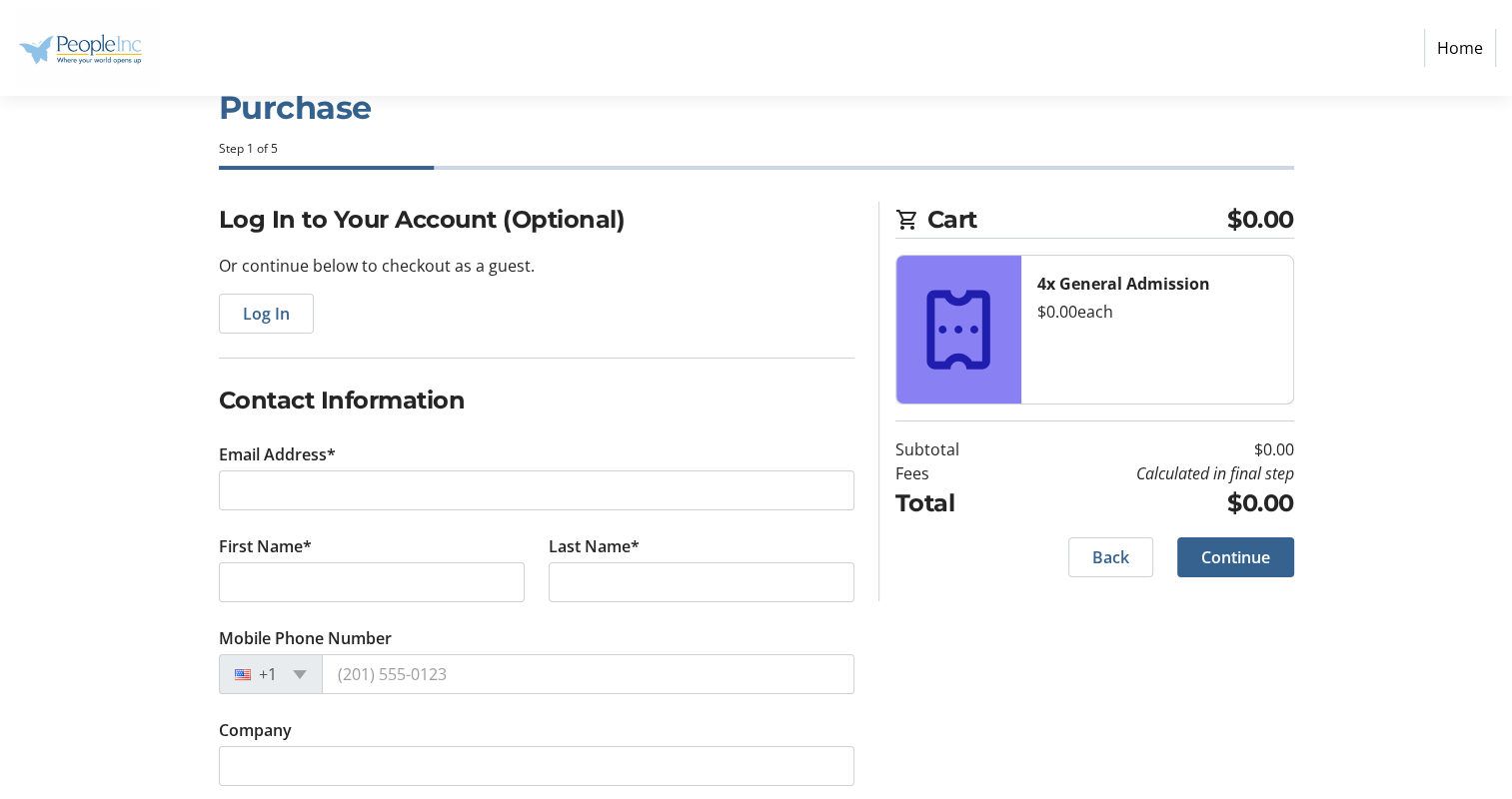 scroll, scrollTop: 93, scrollLeft: 0, axis: vertical 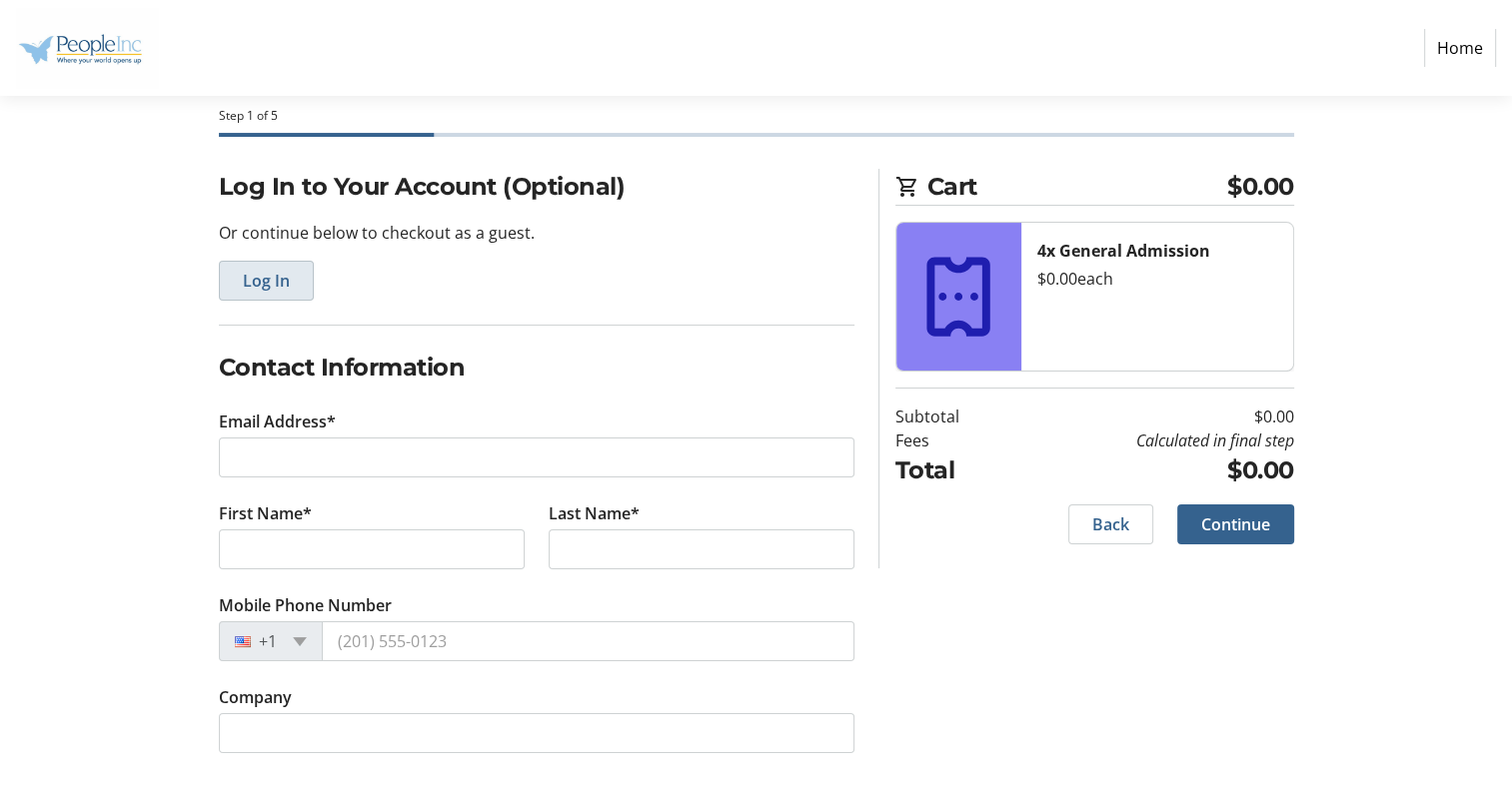 click at bounding box center (266, 281) 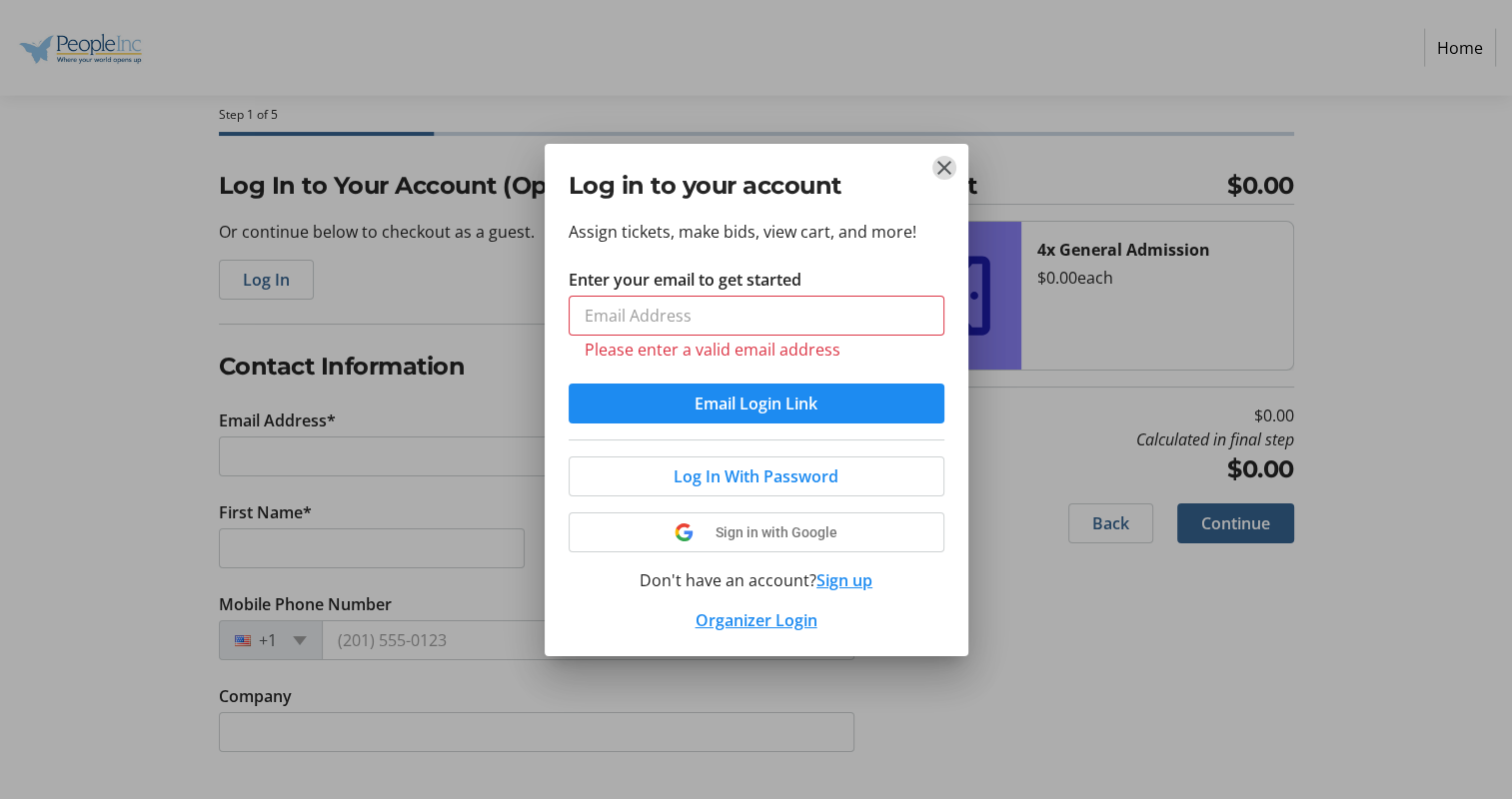 click on "Log in to your account Assign tickets, make bids, view cart, and more! Enter your email to get started  Please enter a valid email address   Email Login Link   Log In With Password  Sign in with Google  Don't have an account?  Sign up Organizer Login" at bounding box center (0, 0) 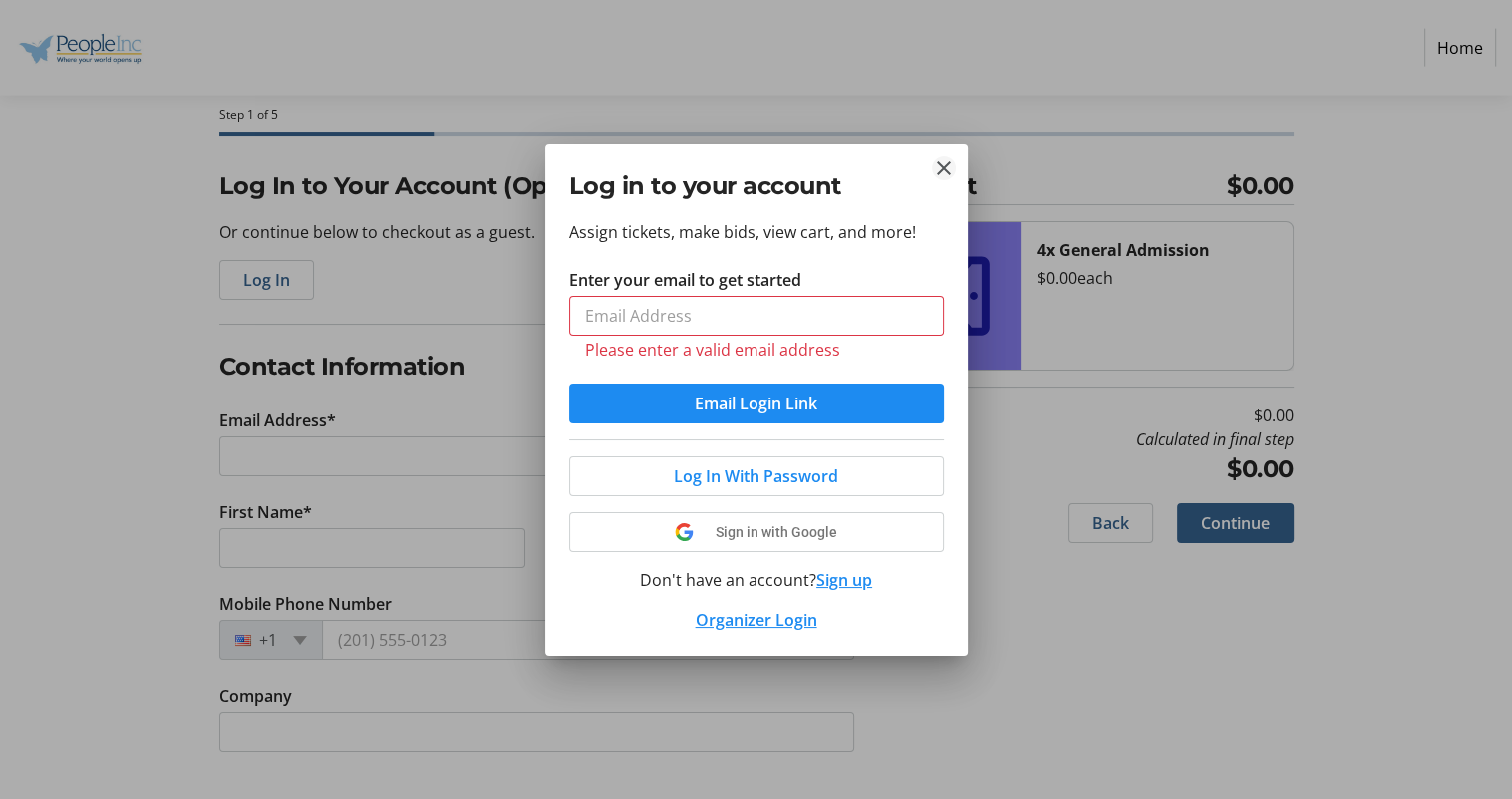 click at bounding box center [944, 168] 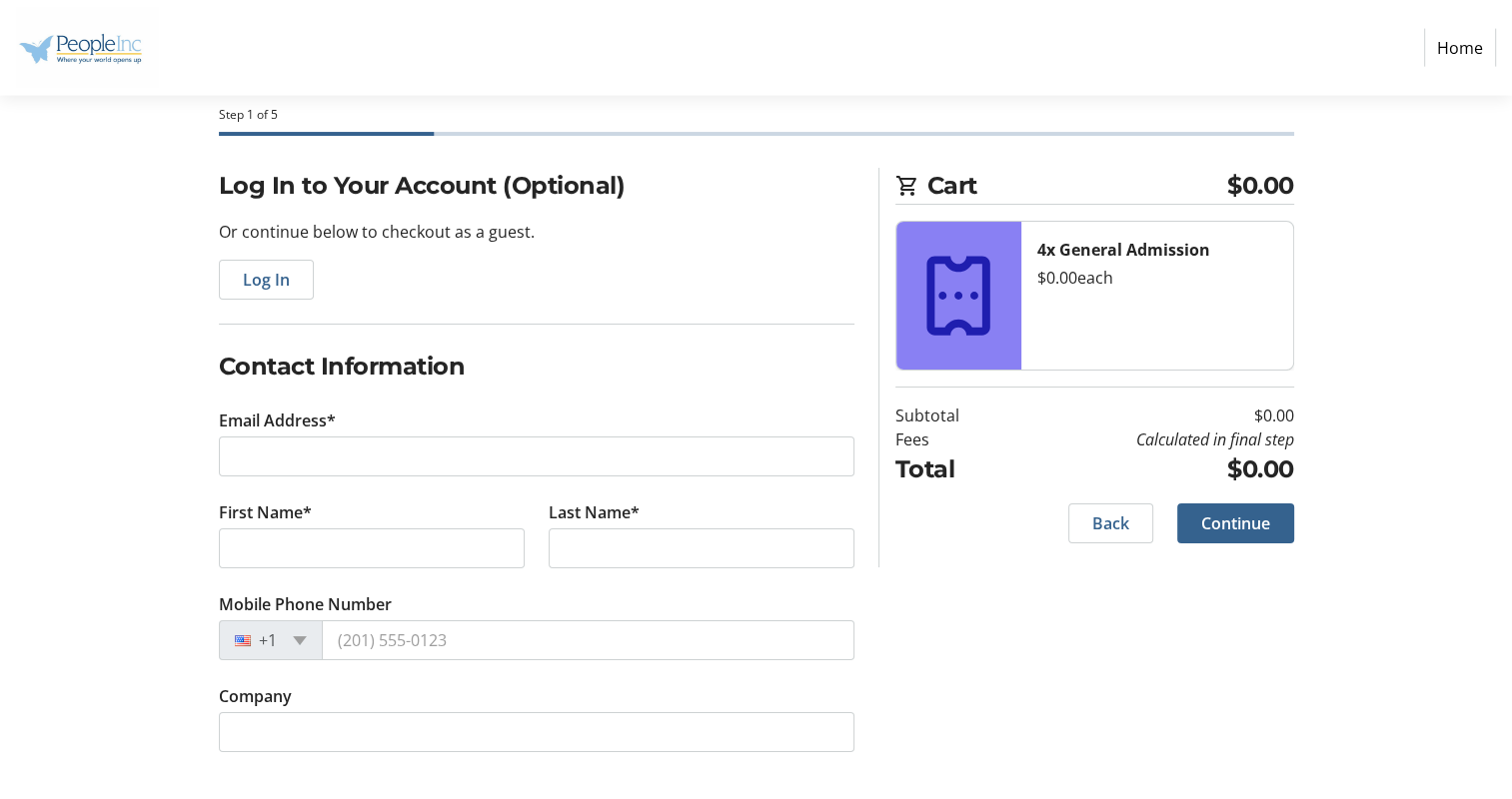scroll, scrollTop: 93, scrollLeft: 0, axis: vertical 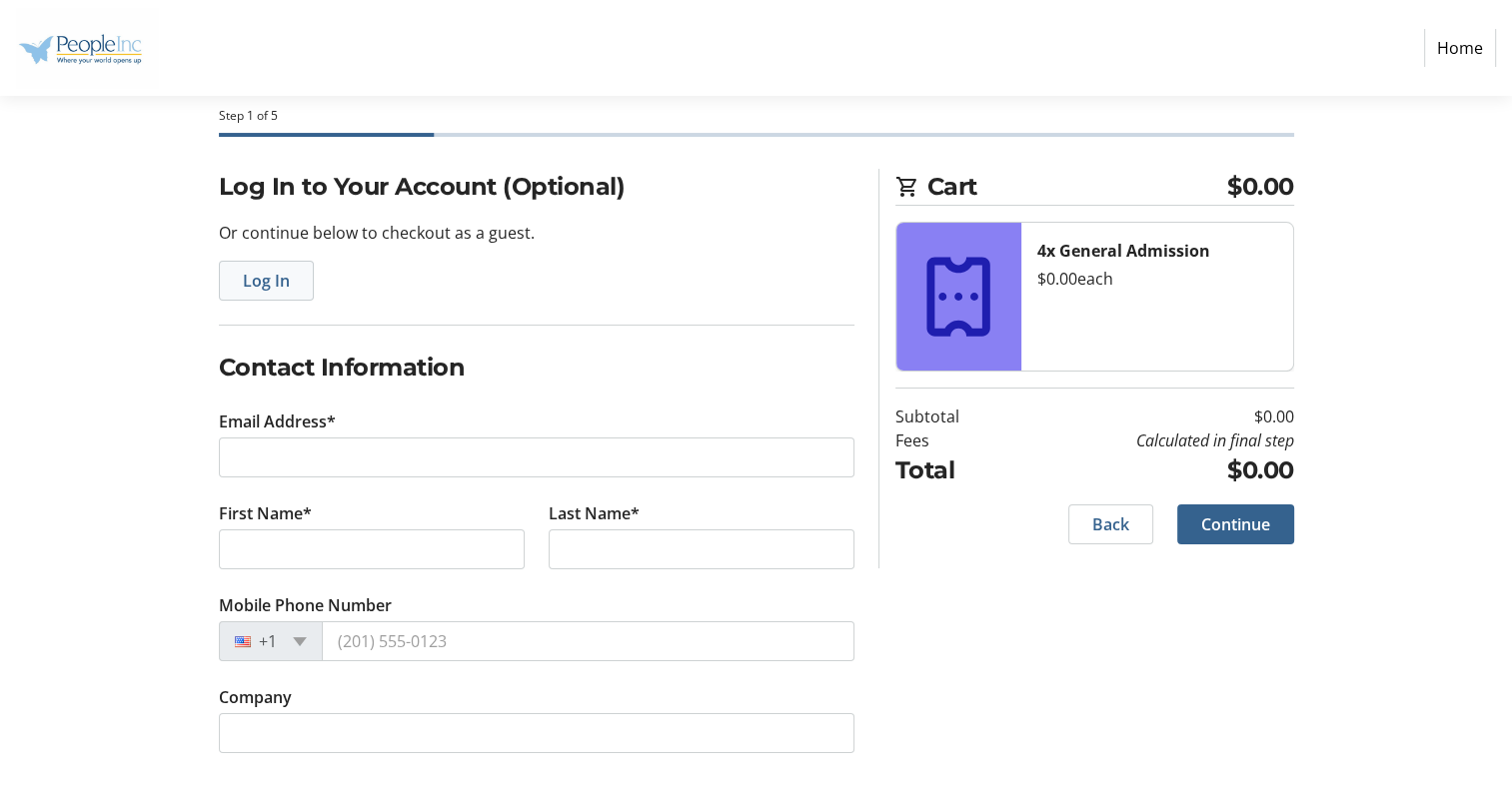 click on "Log In" at bounding box center (266, 281) 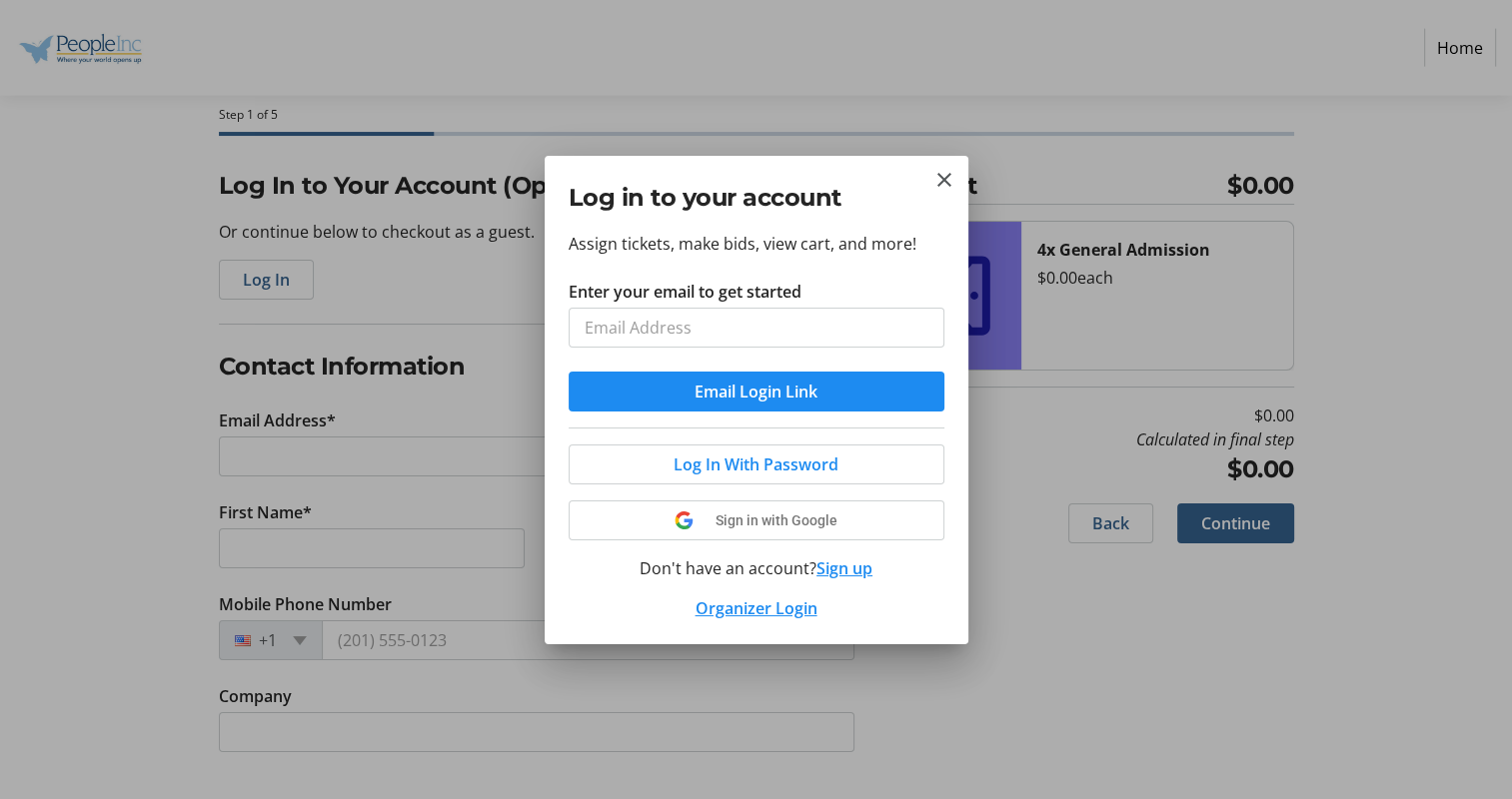click on "Enter your email to get started" at bounding box center [756, 328] 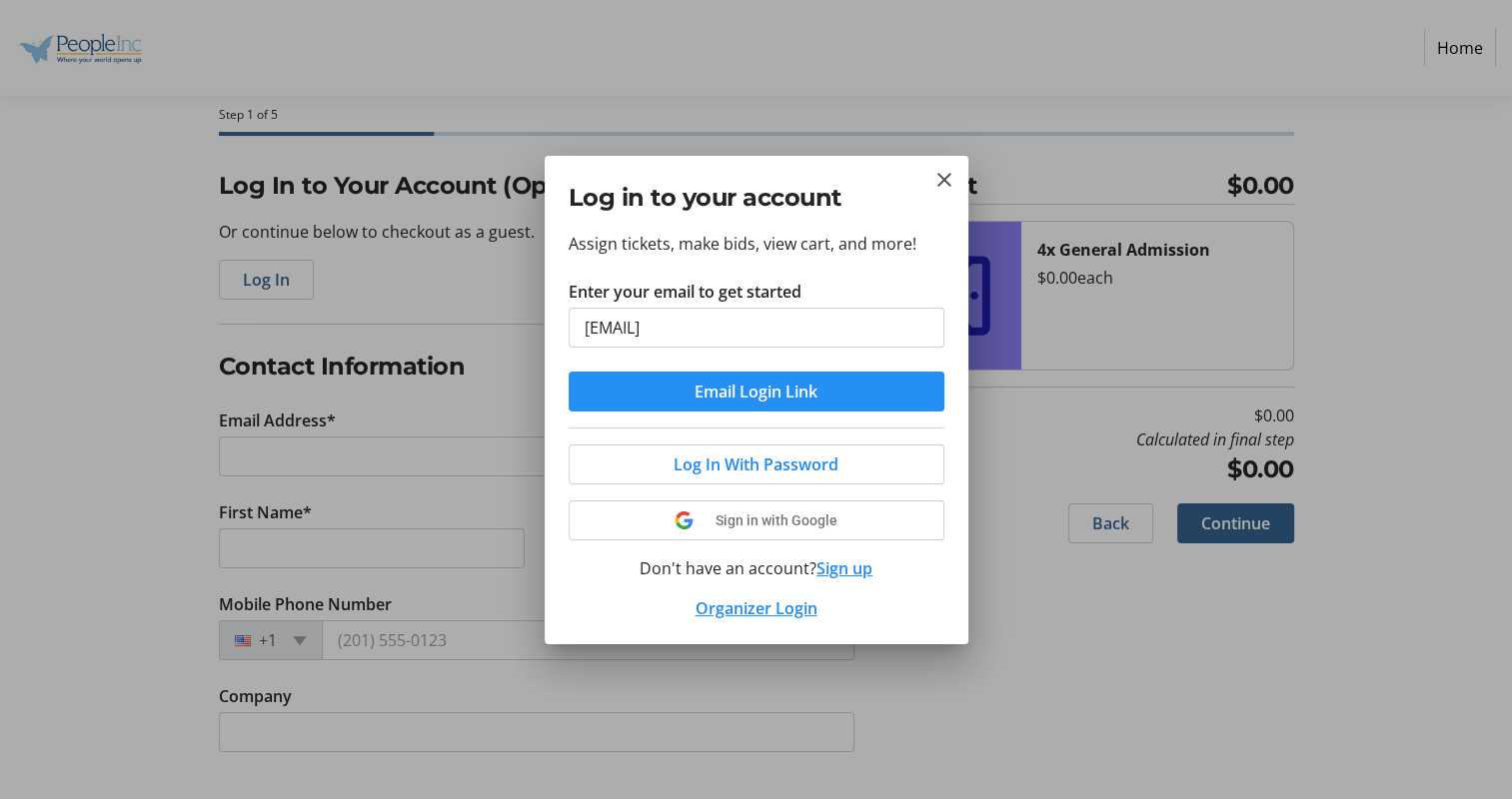 type on "[EMAIL]" 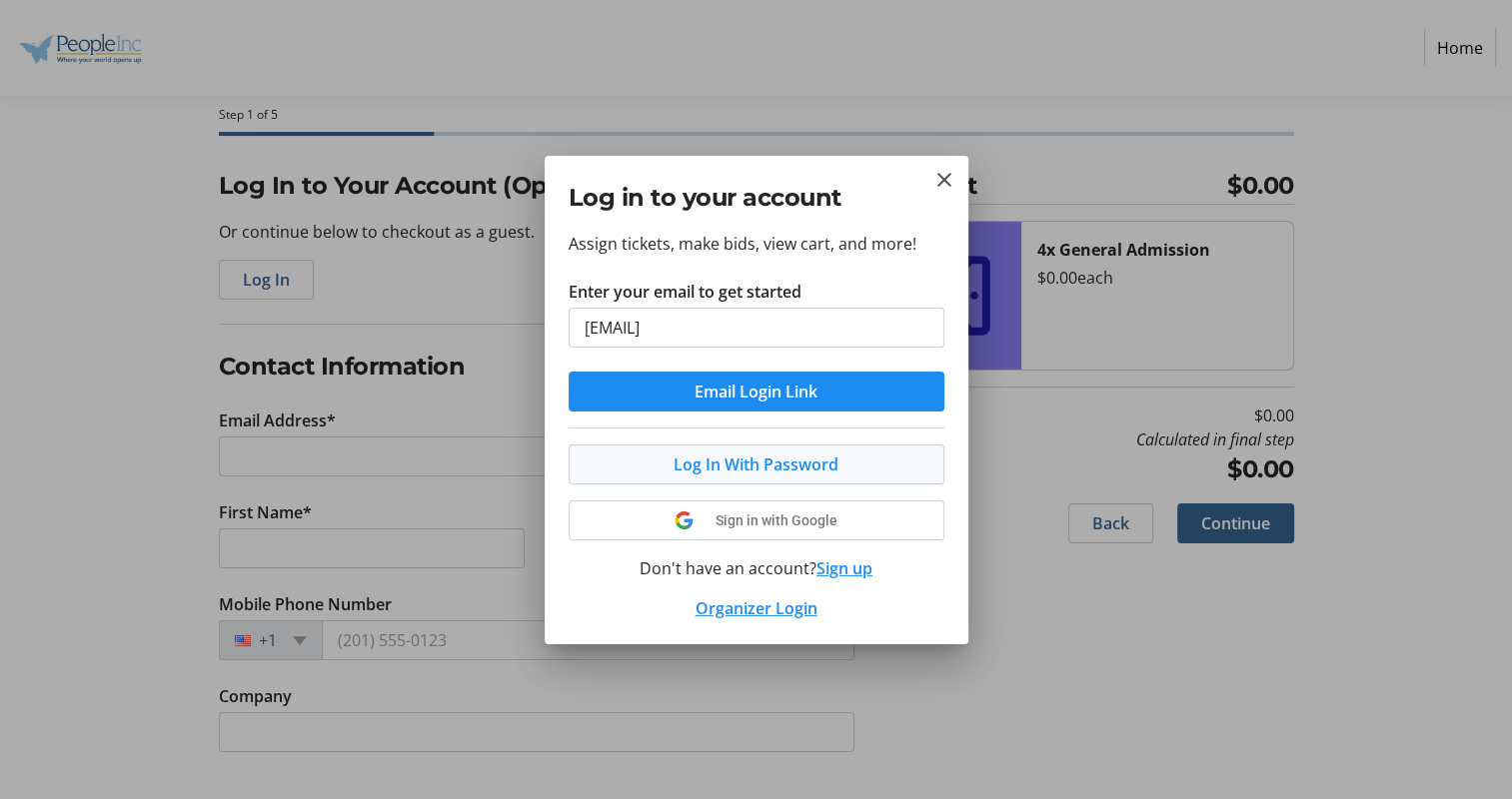click on "Log In With Password" at bounding box center [756, 464] 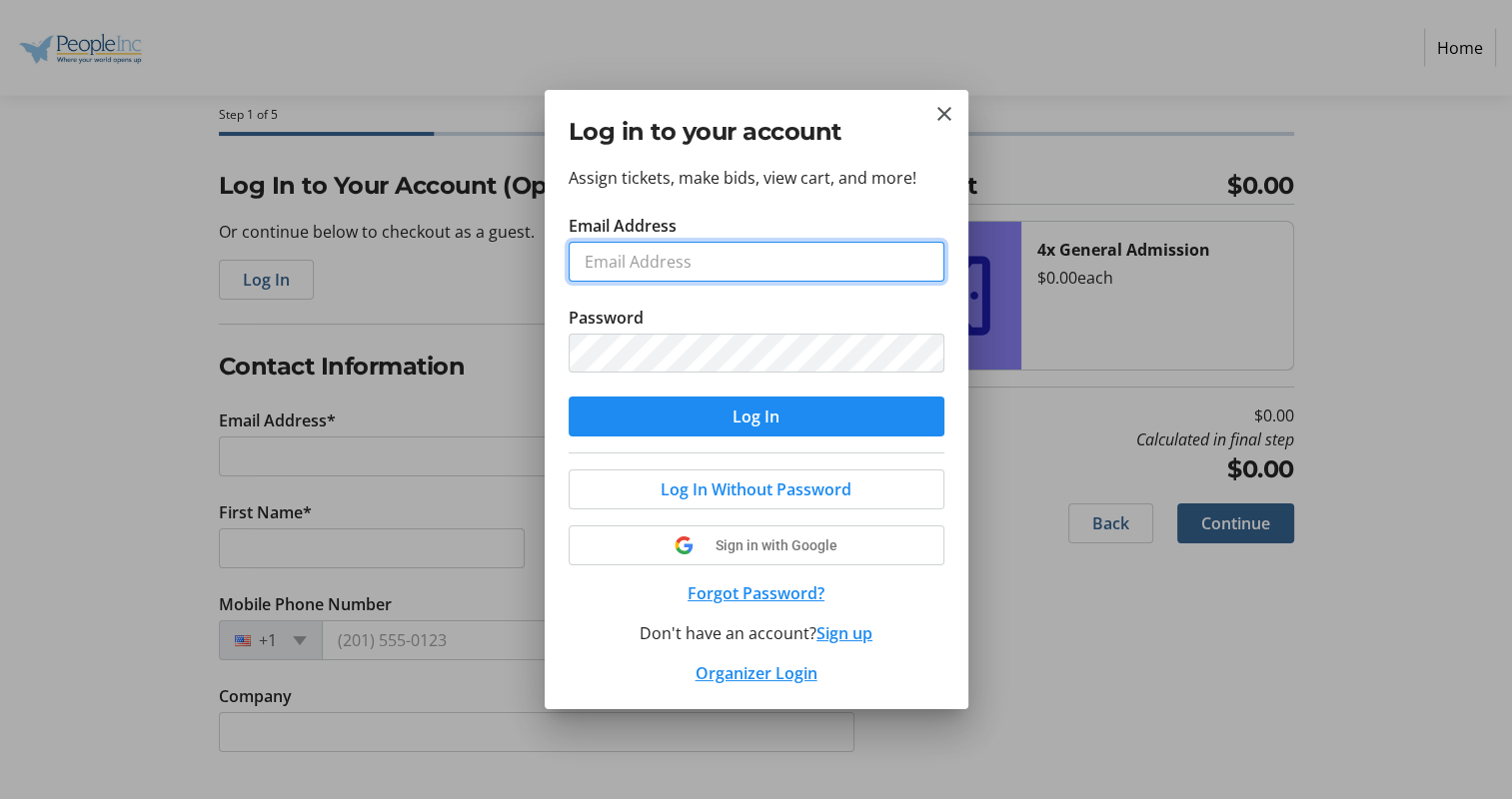 click on "Email Address" at bounding box center [756, 262] 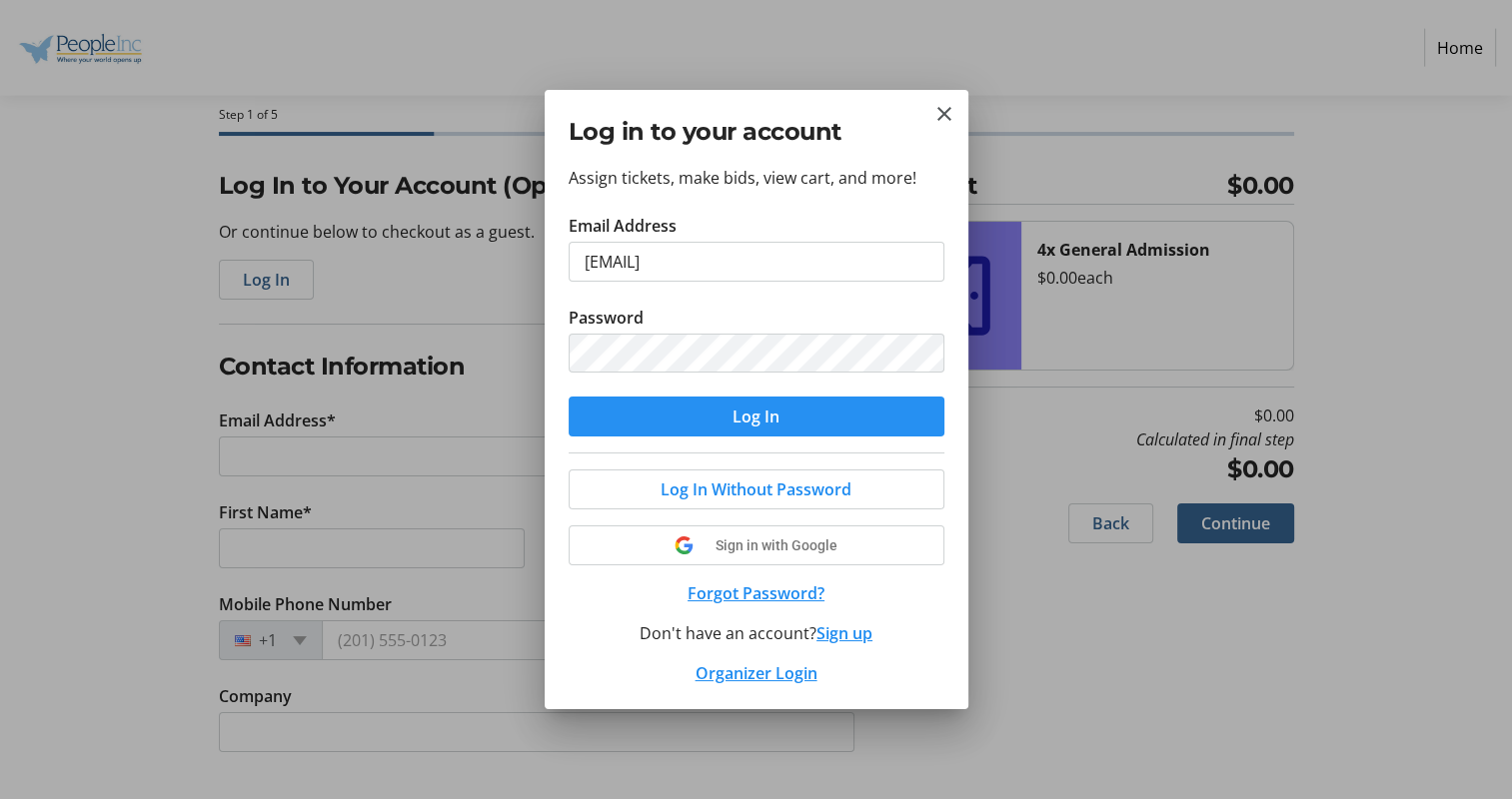 click at bounding box center (756, 416) 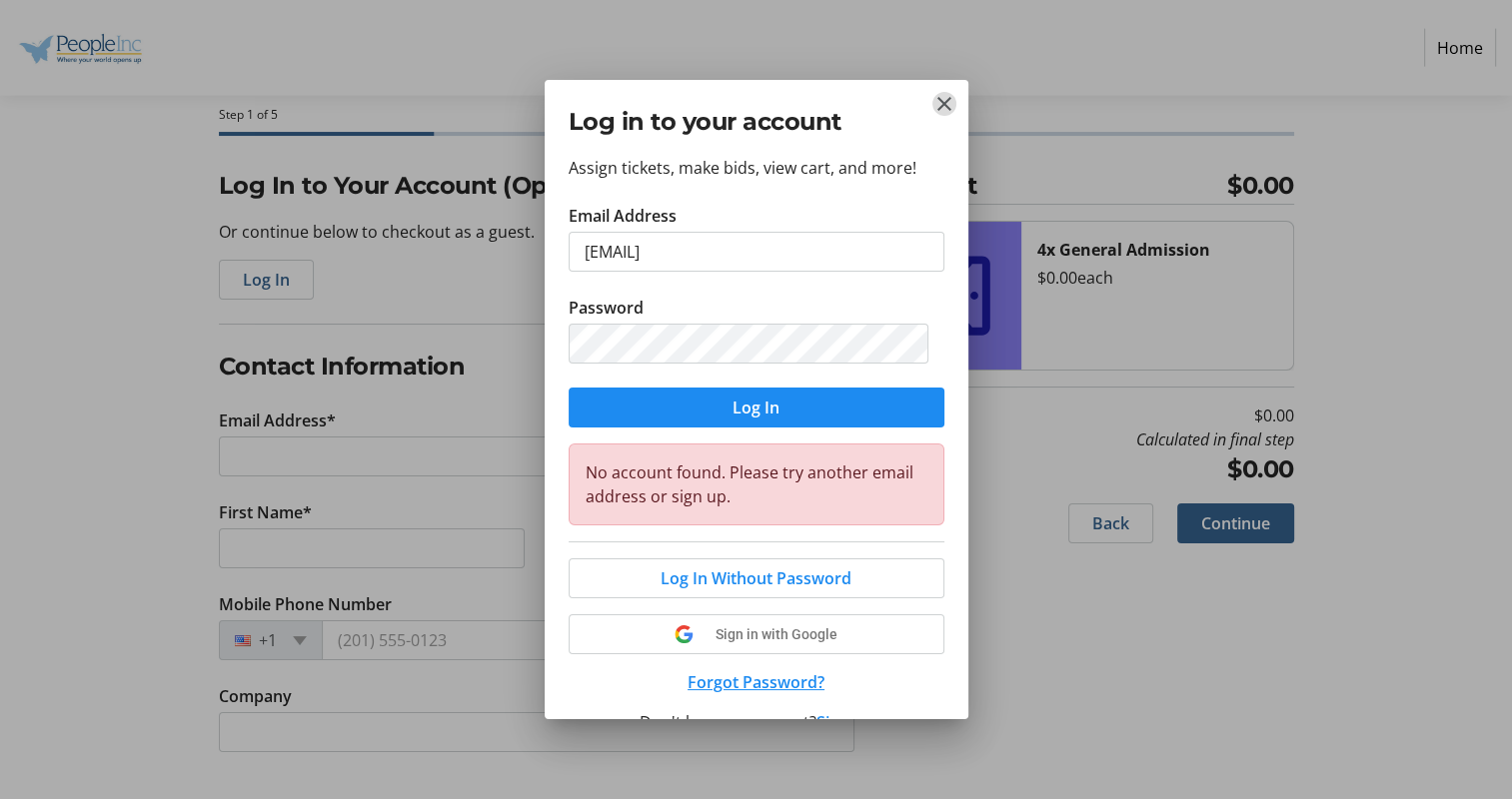 click at bounding box center [944, 104] 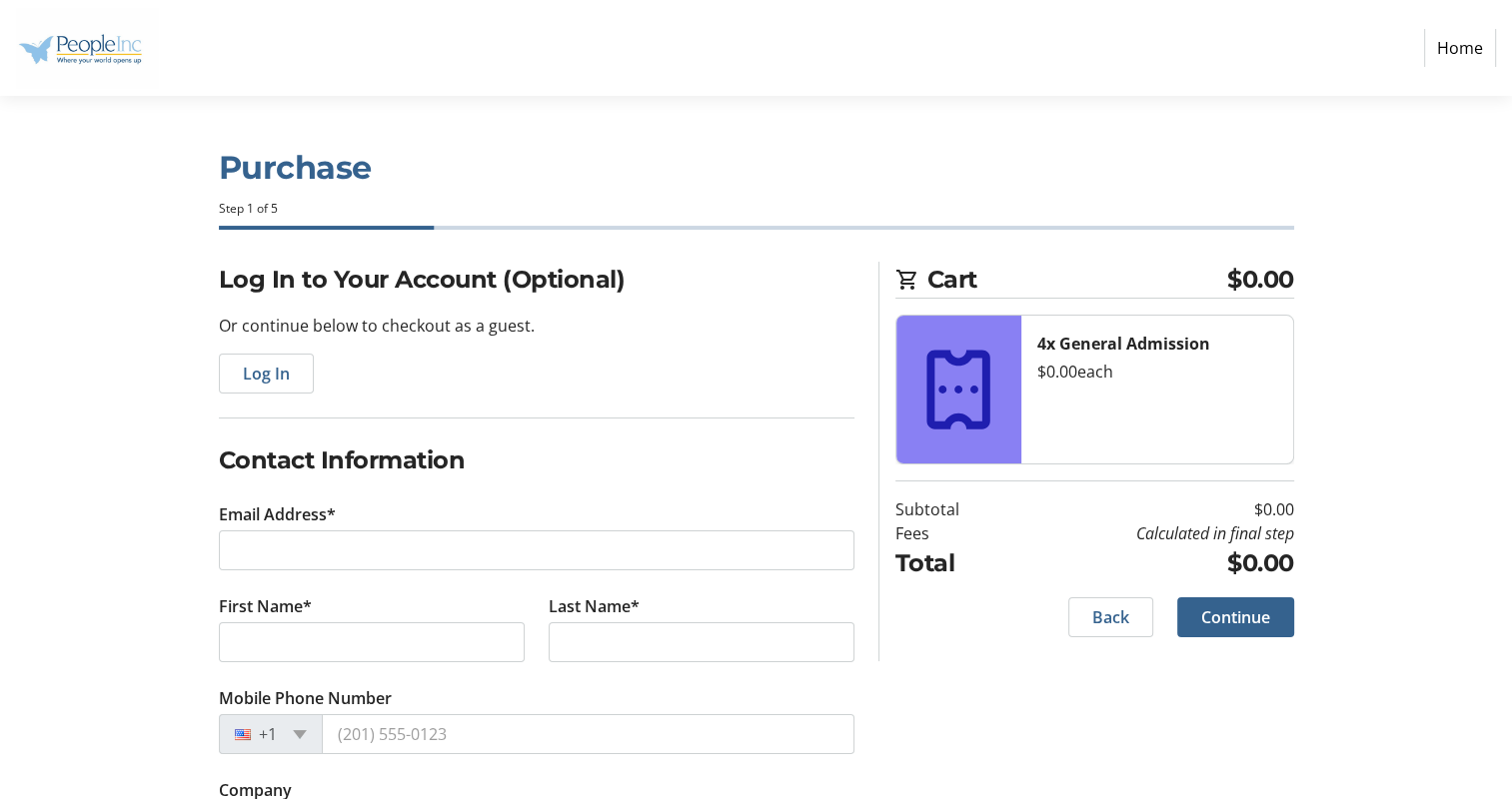 scroll, scrollTop: 93, scrollLeft: 0, axis: vertical 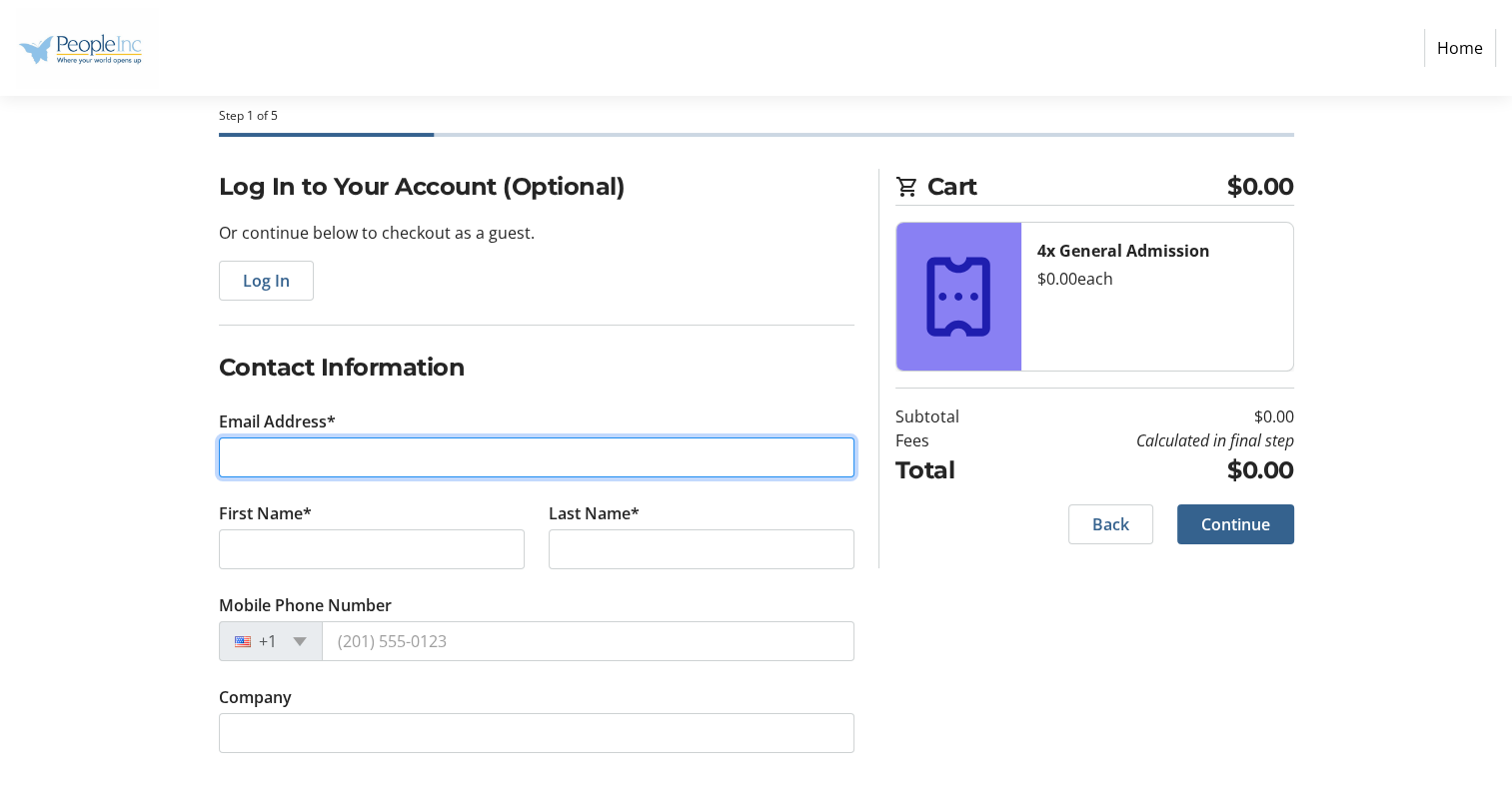 click on "Email Address*" at bounding box center (537, 457) 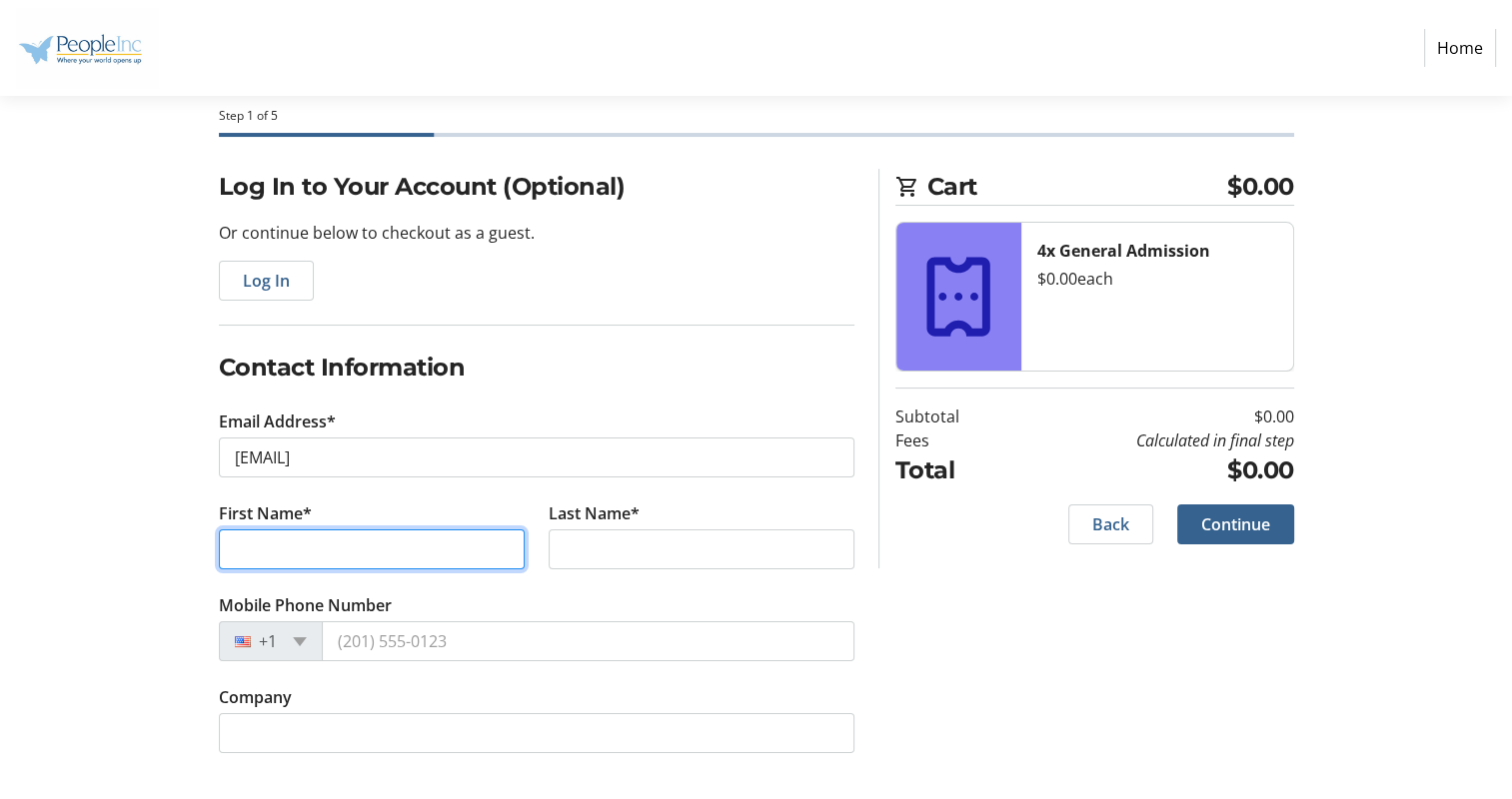 click on "First Name*" at bounding box center (372, 549) 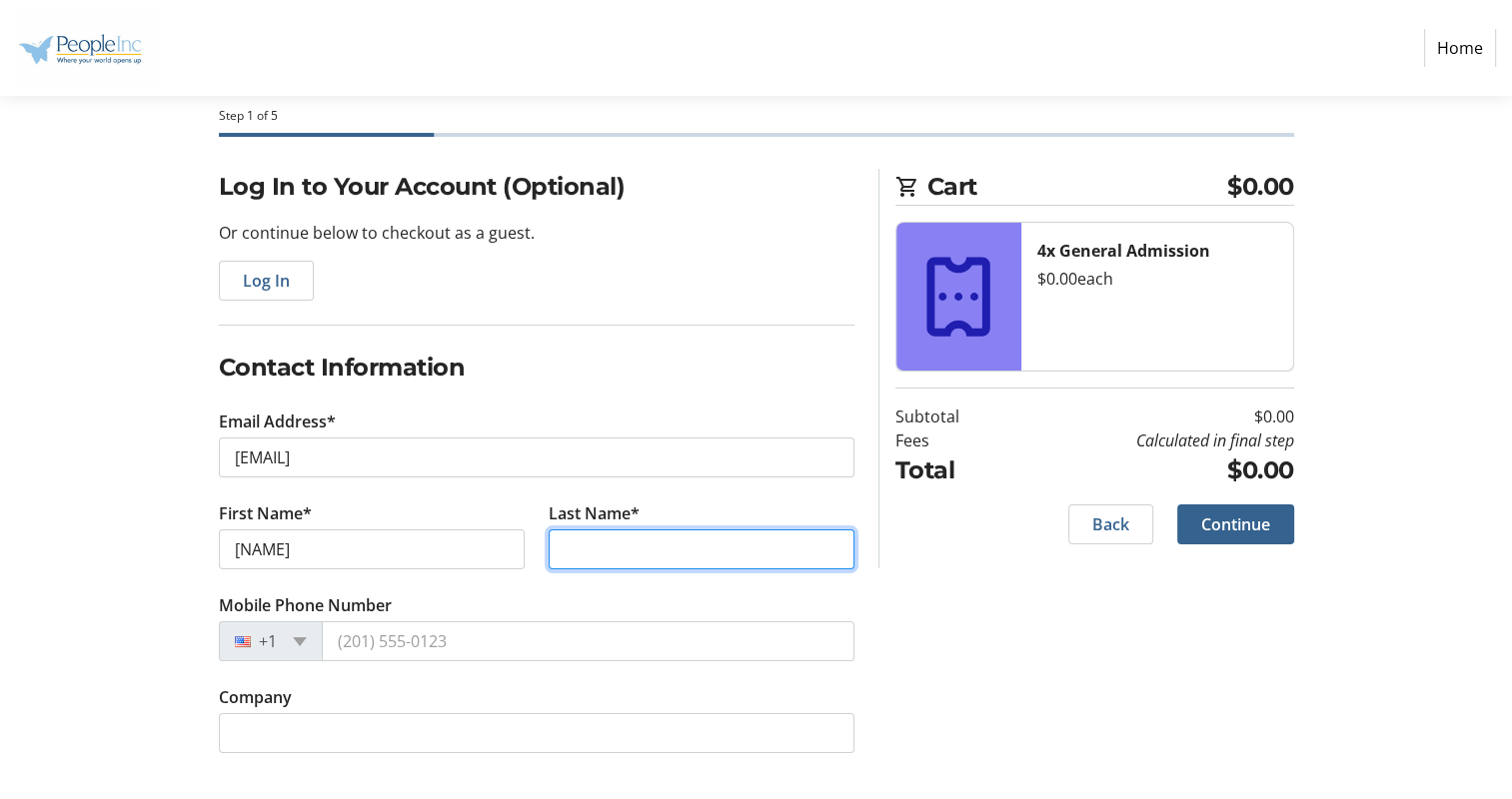 type on "[LAST]" 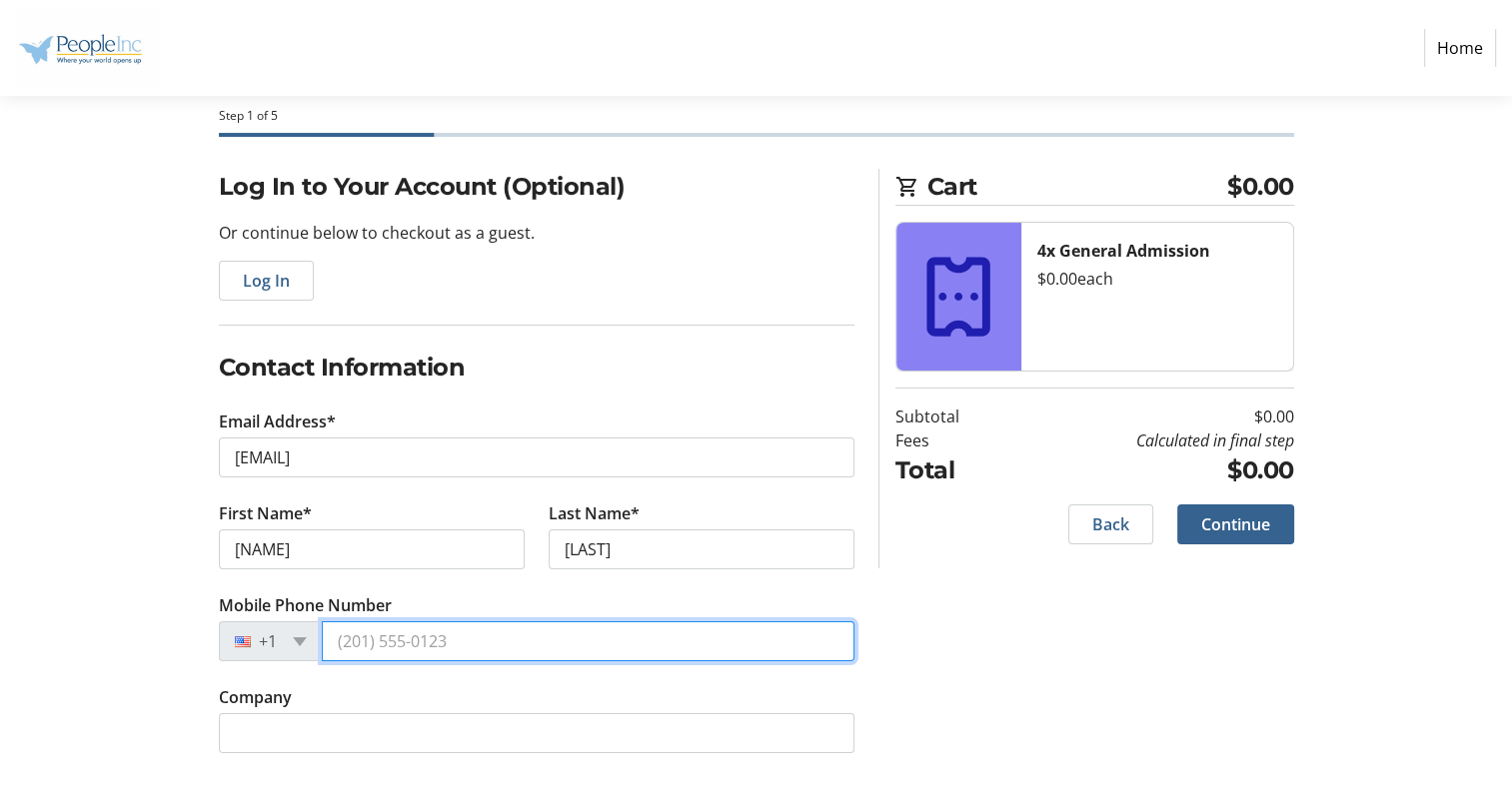 click on "Mobile Phone Number" at bounding box center (588, 641) 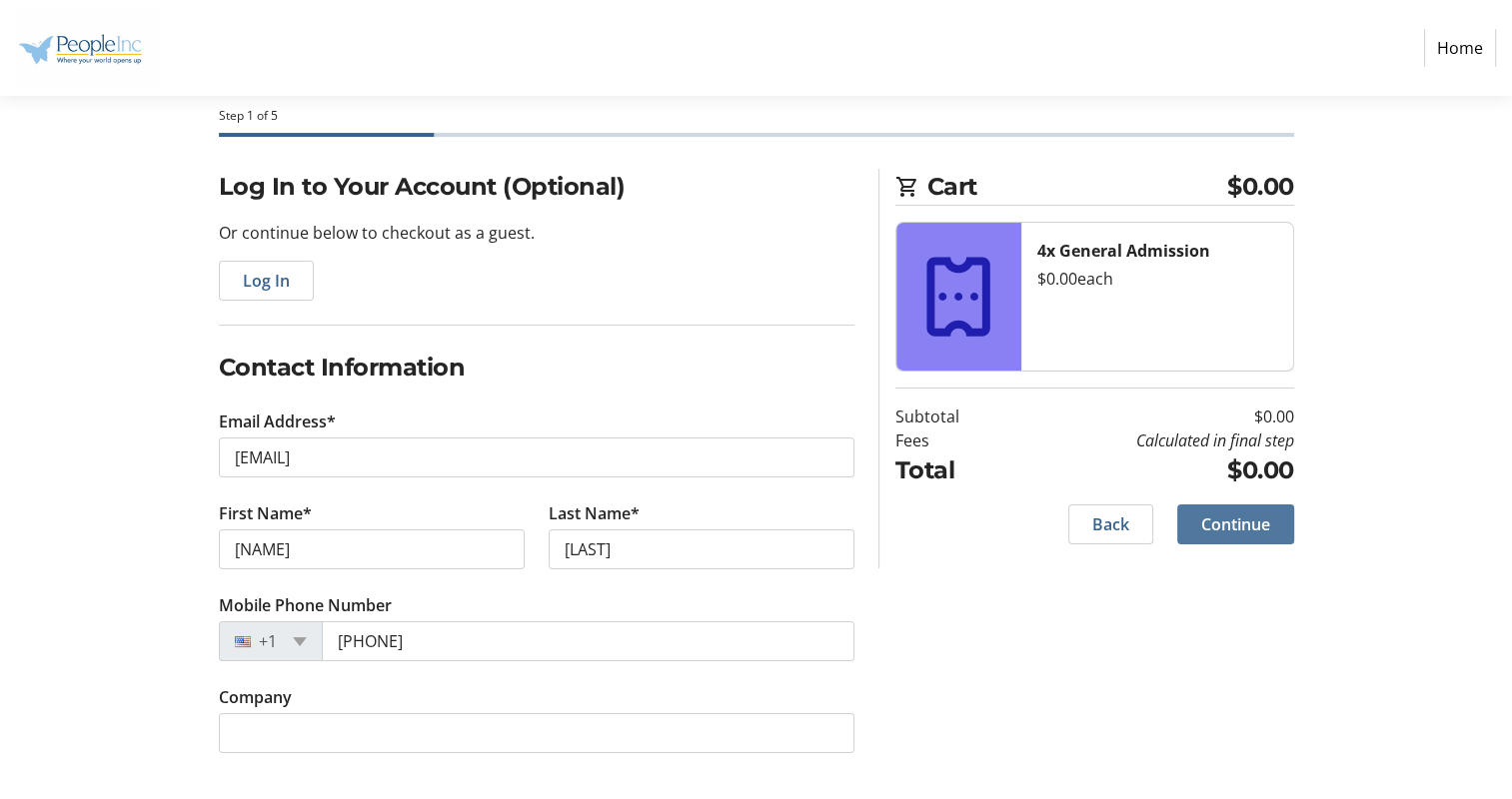 click on "Continue" at bounding box center (1235, 524) 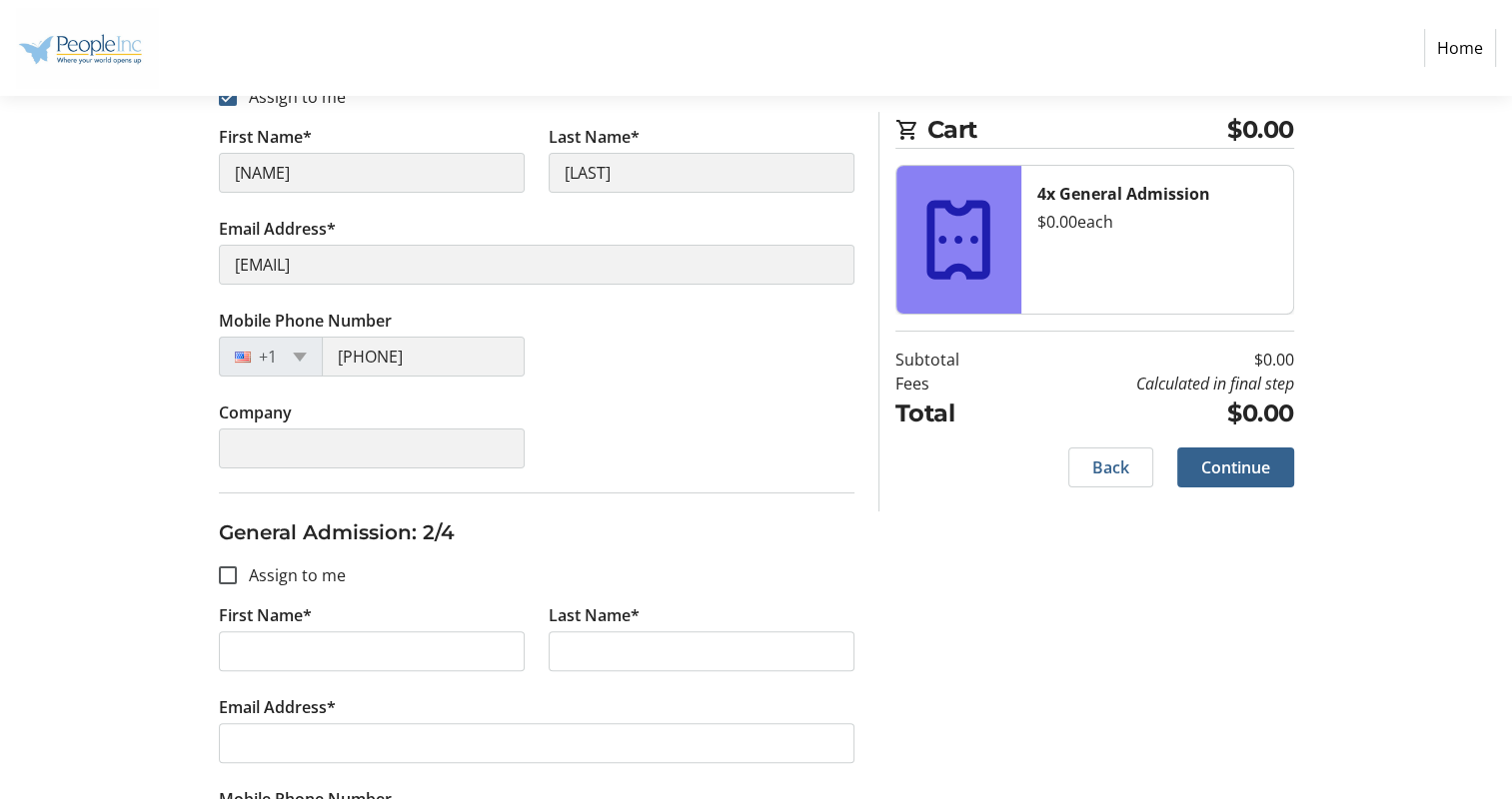scroll, scrollTop: 300, scrollLeft: 0, axis: vertical 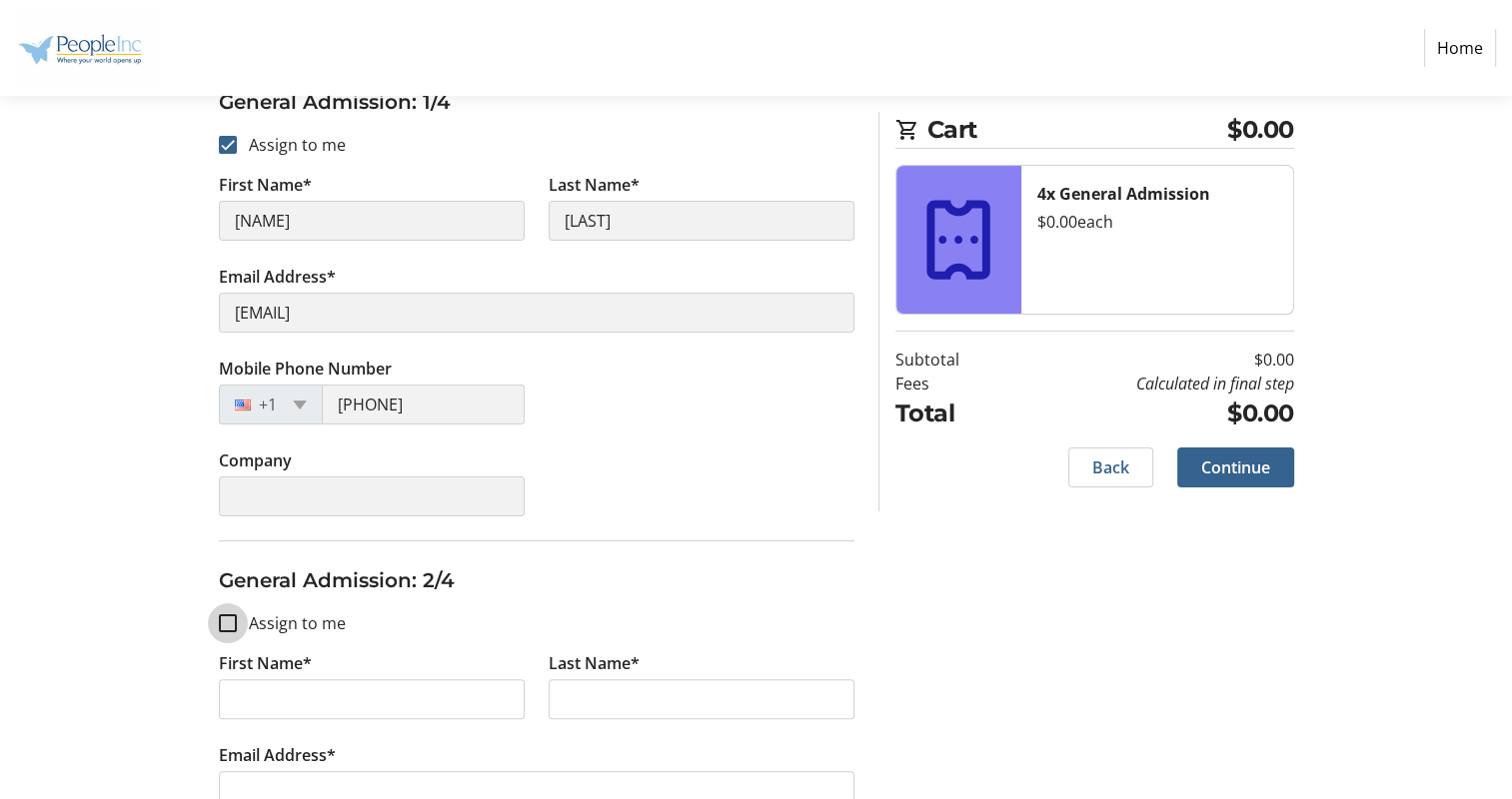 click on "Assign to me" at bounding box center [228, 623] 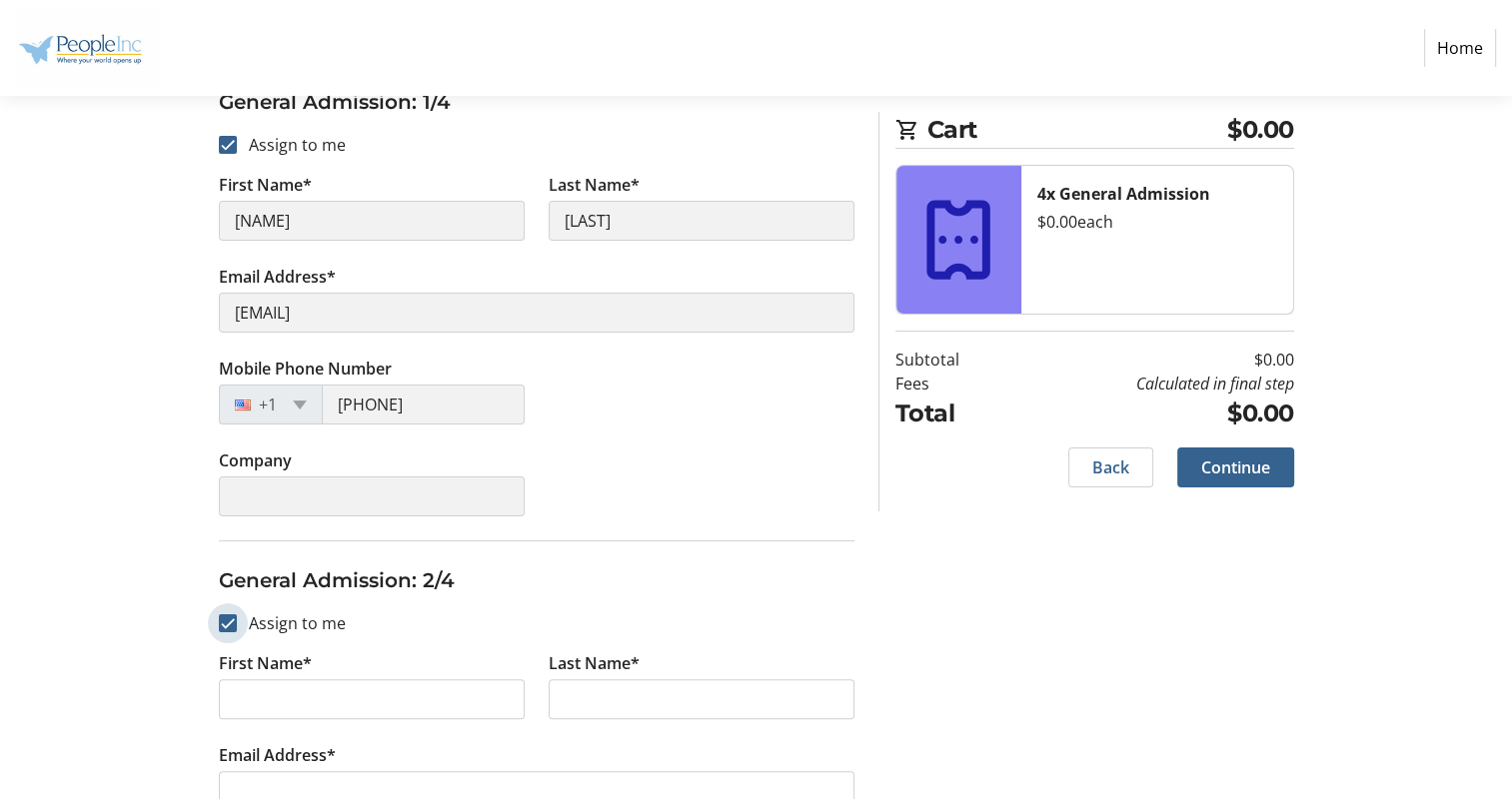 checkbox on "true" 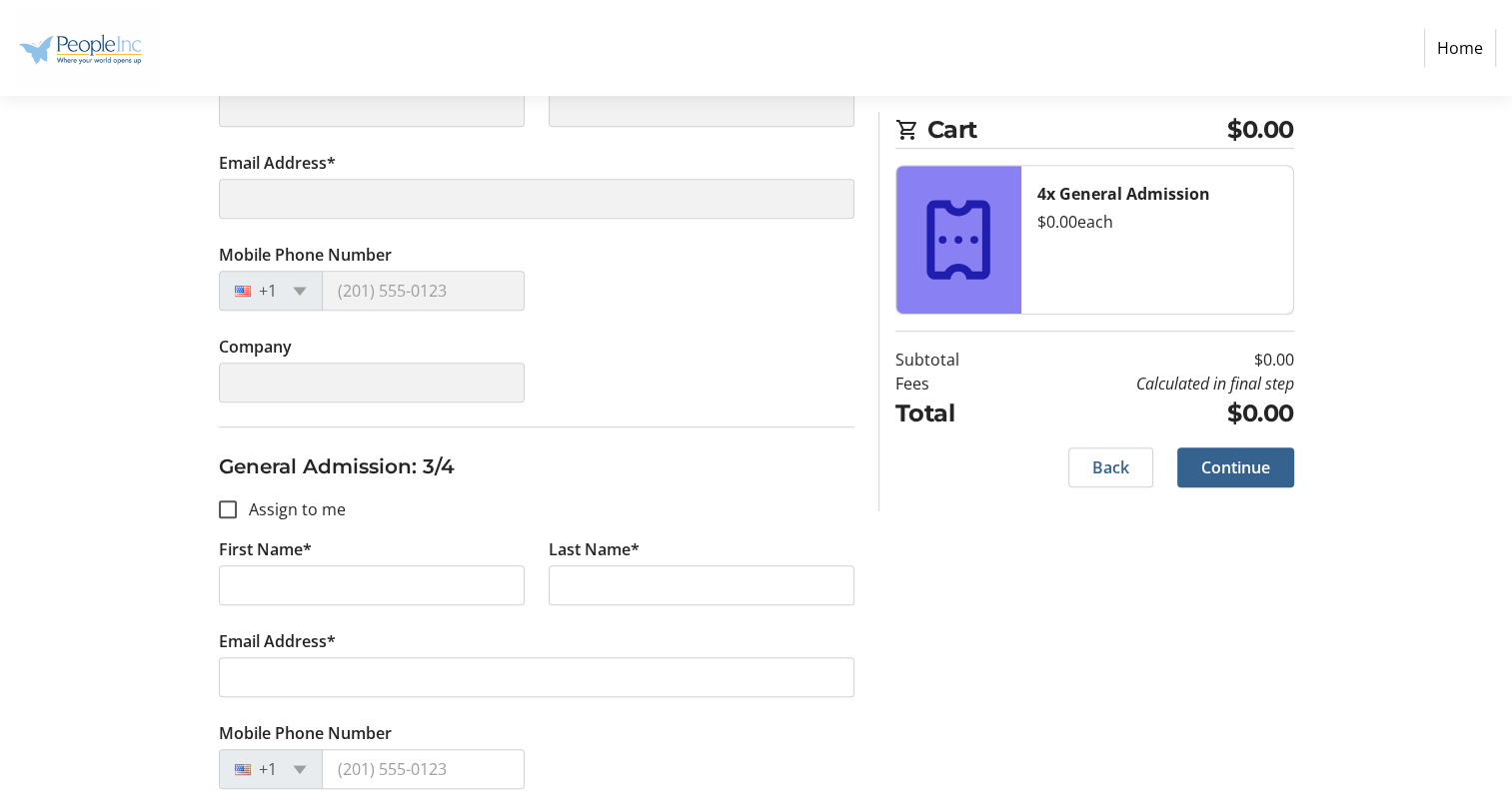 scroll, scrollTop: 899, scrollLeft: 0, axis: vertical 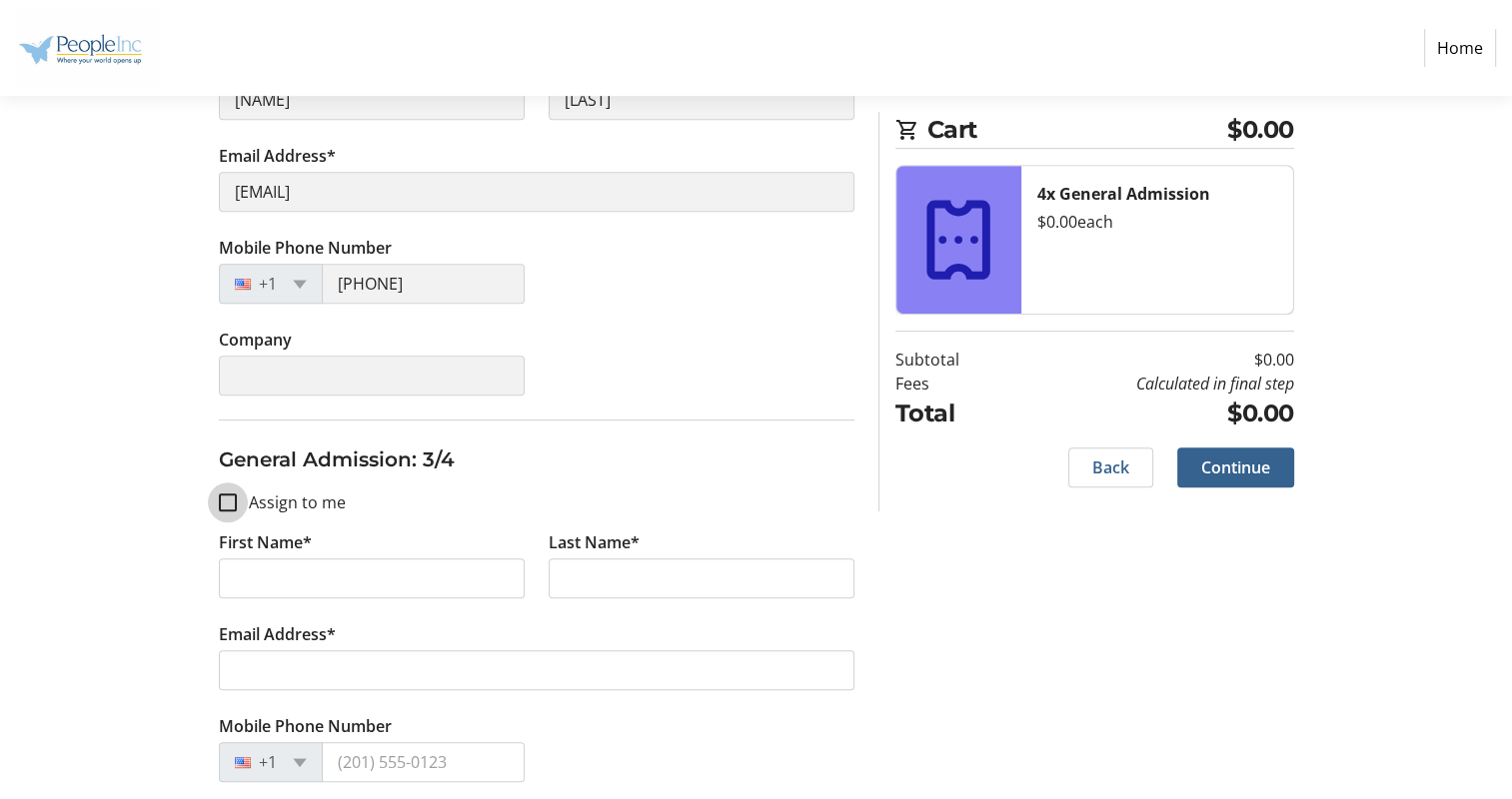 click on "Assign to me" at bounding box center (228, 502) 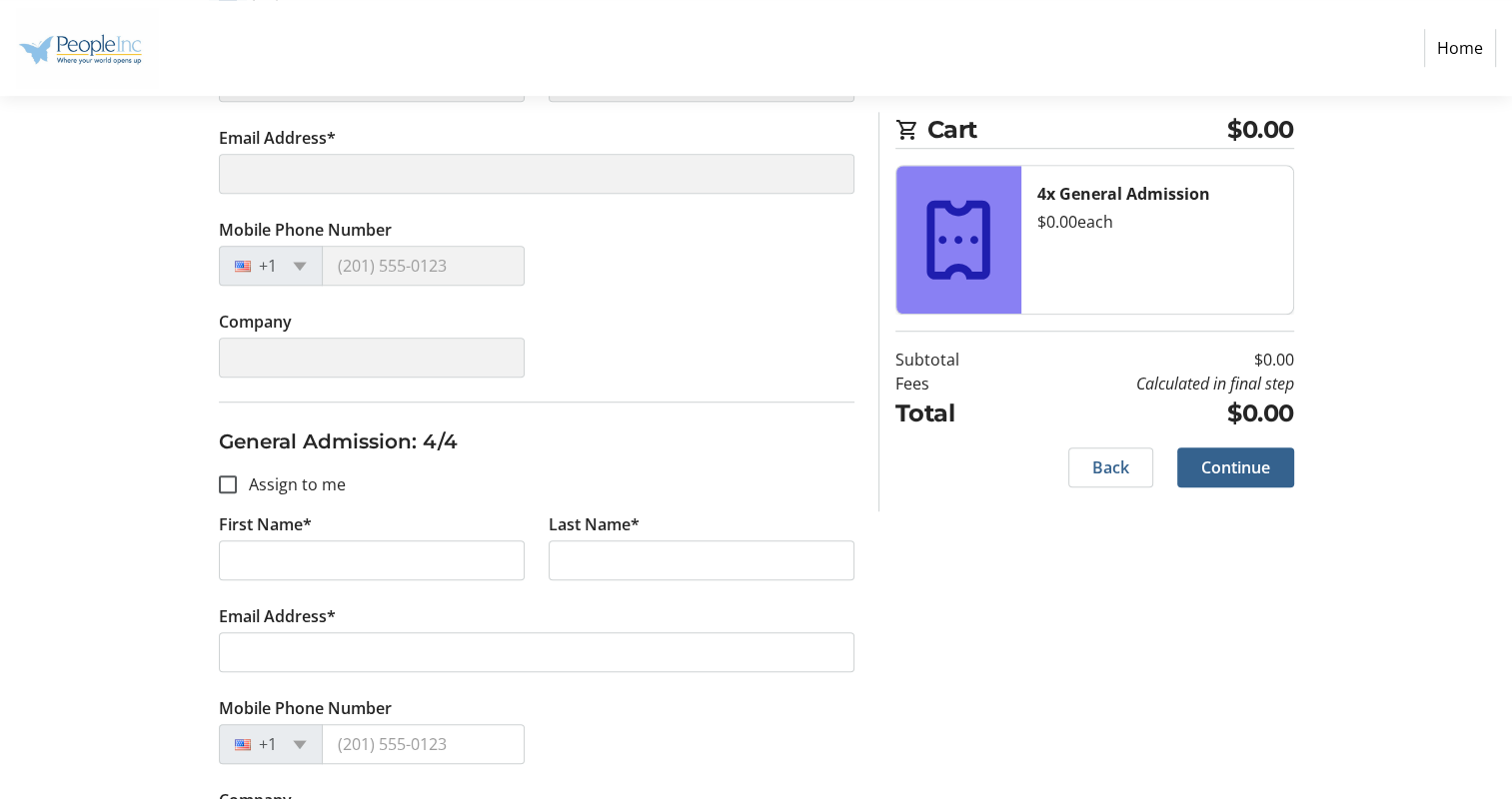 scroll, scrollTop: 1398, scrollLeft: 0, axis: vertical 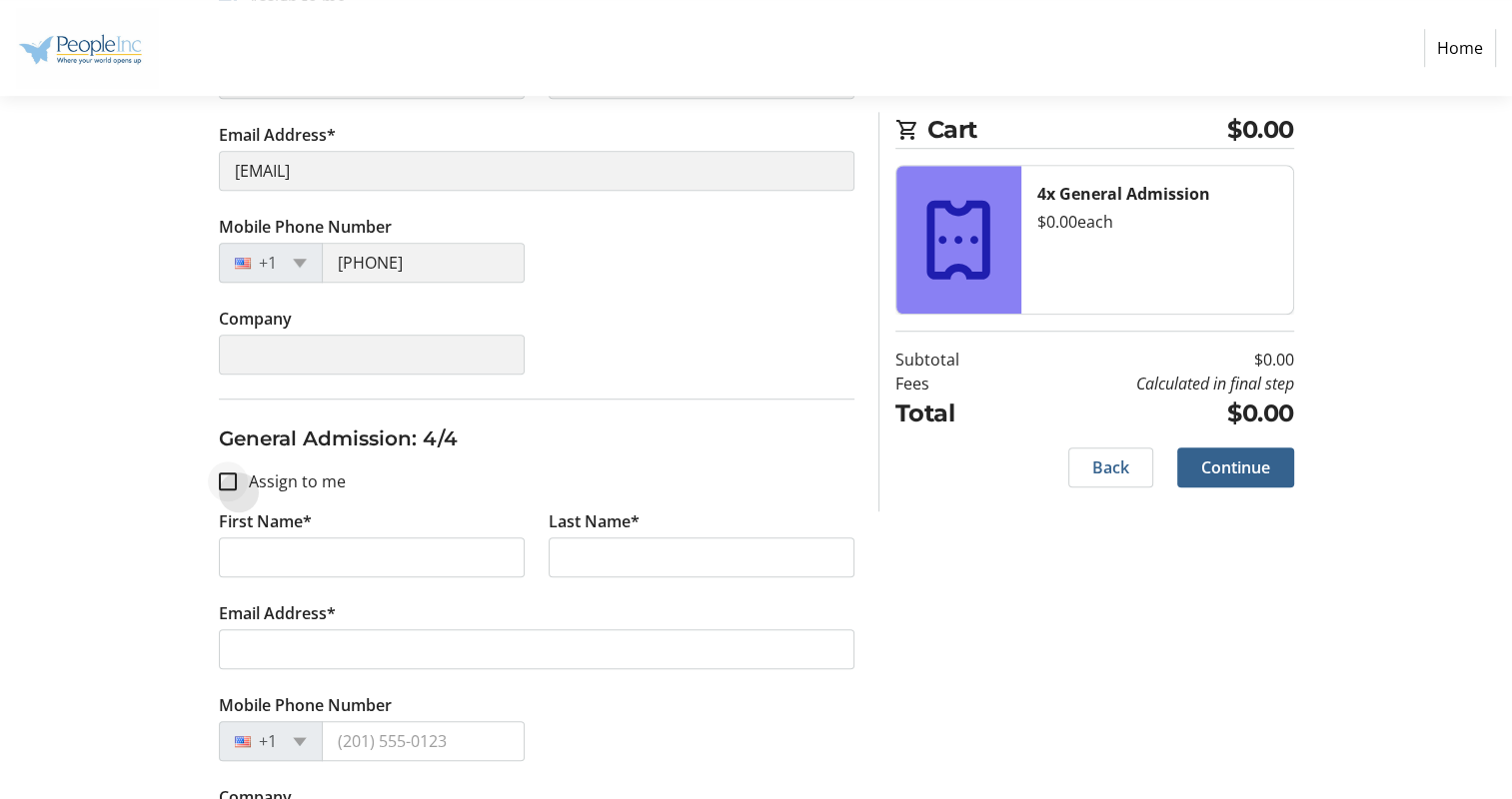click at bounding box center [228, 481] 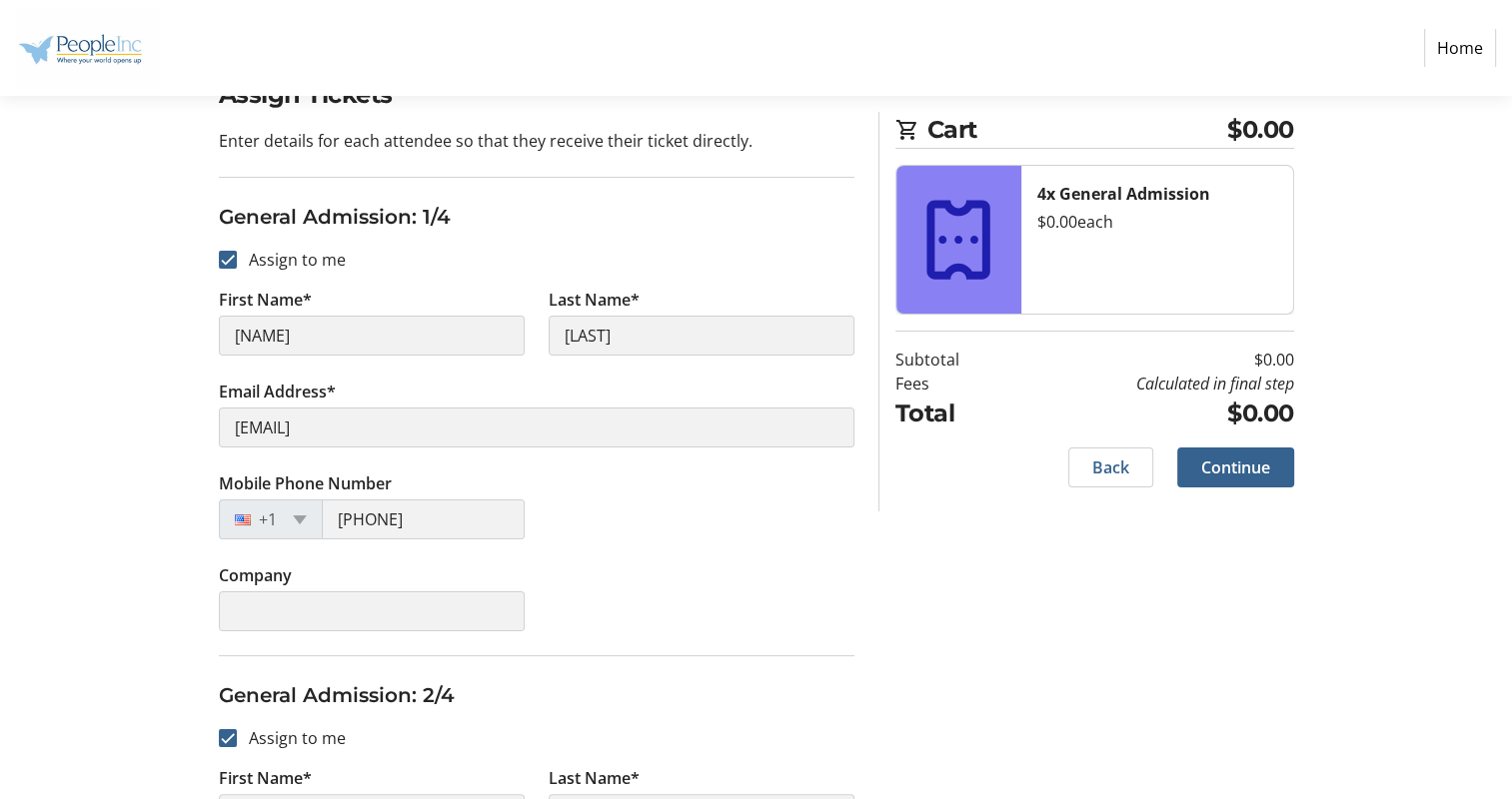 scroll, scrollTop: 599, scrollLeft: 0, axis: vertical 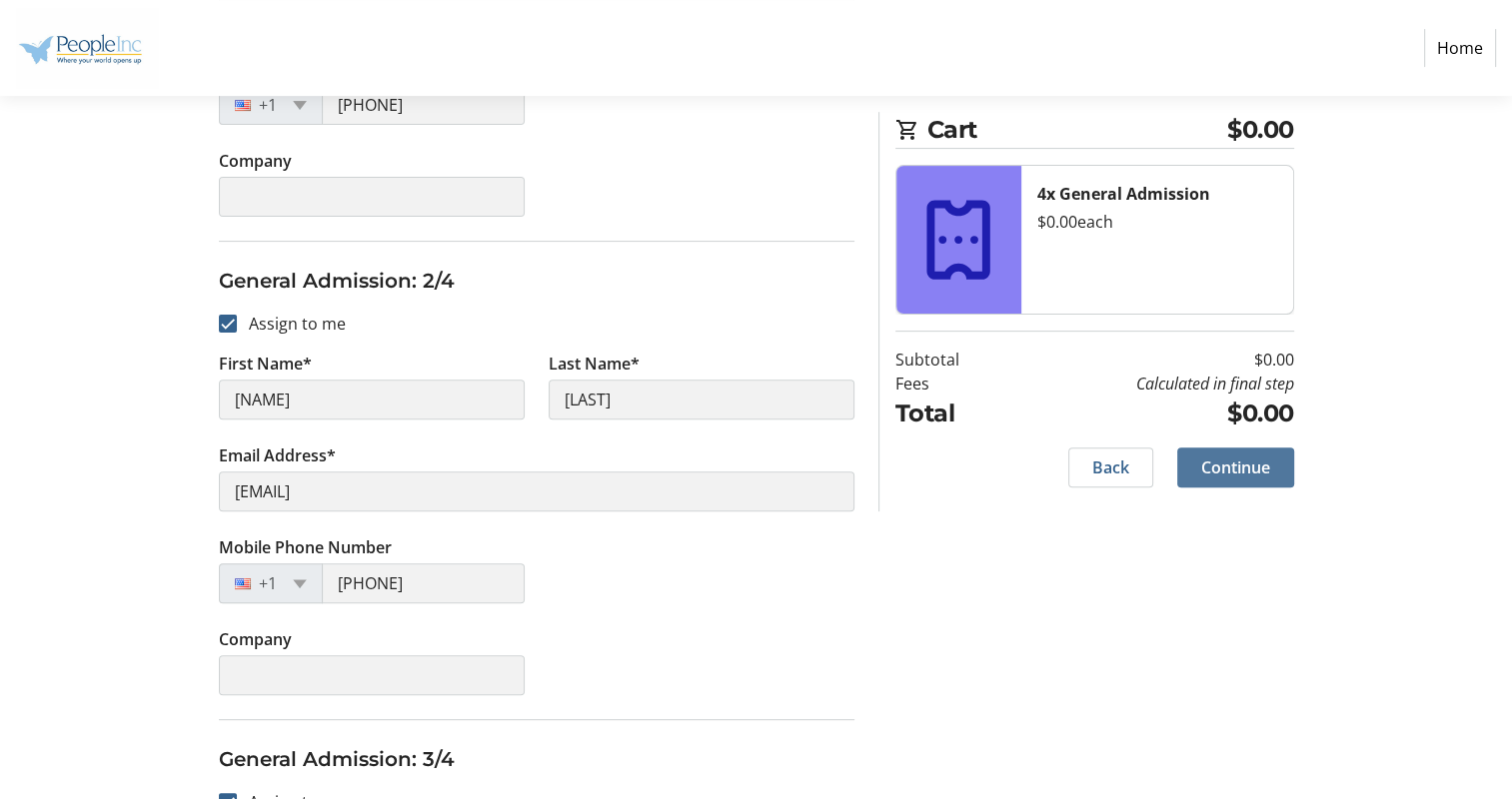 click on "Continue" at bounding box center (1235, 467) 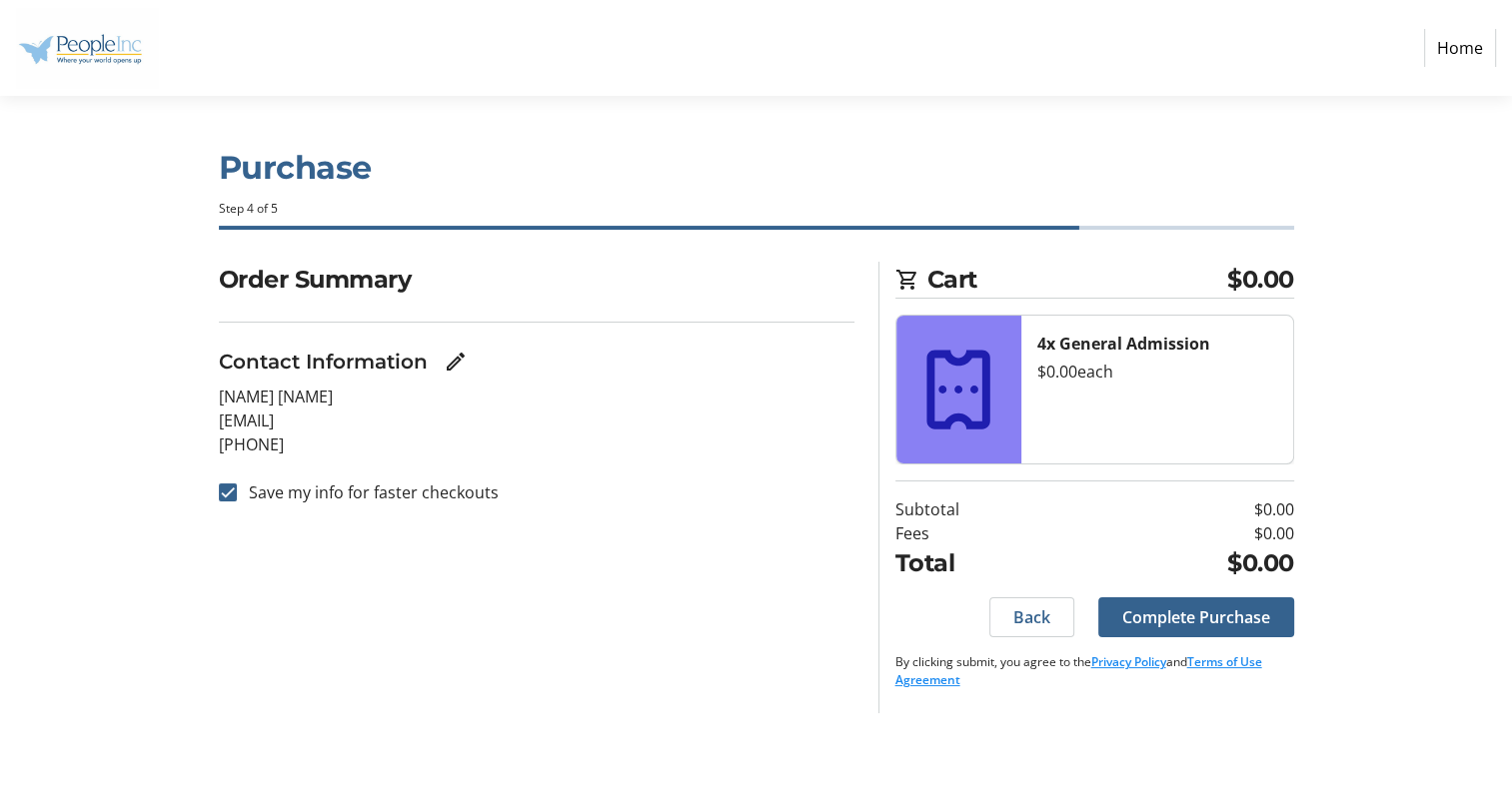 scroll, scrollTop: 0, scrollLeft: 0, axis: both 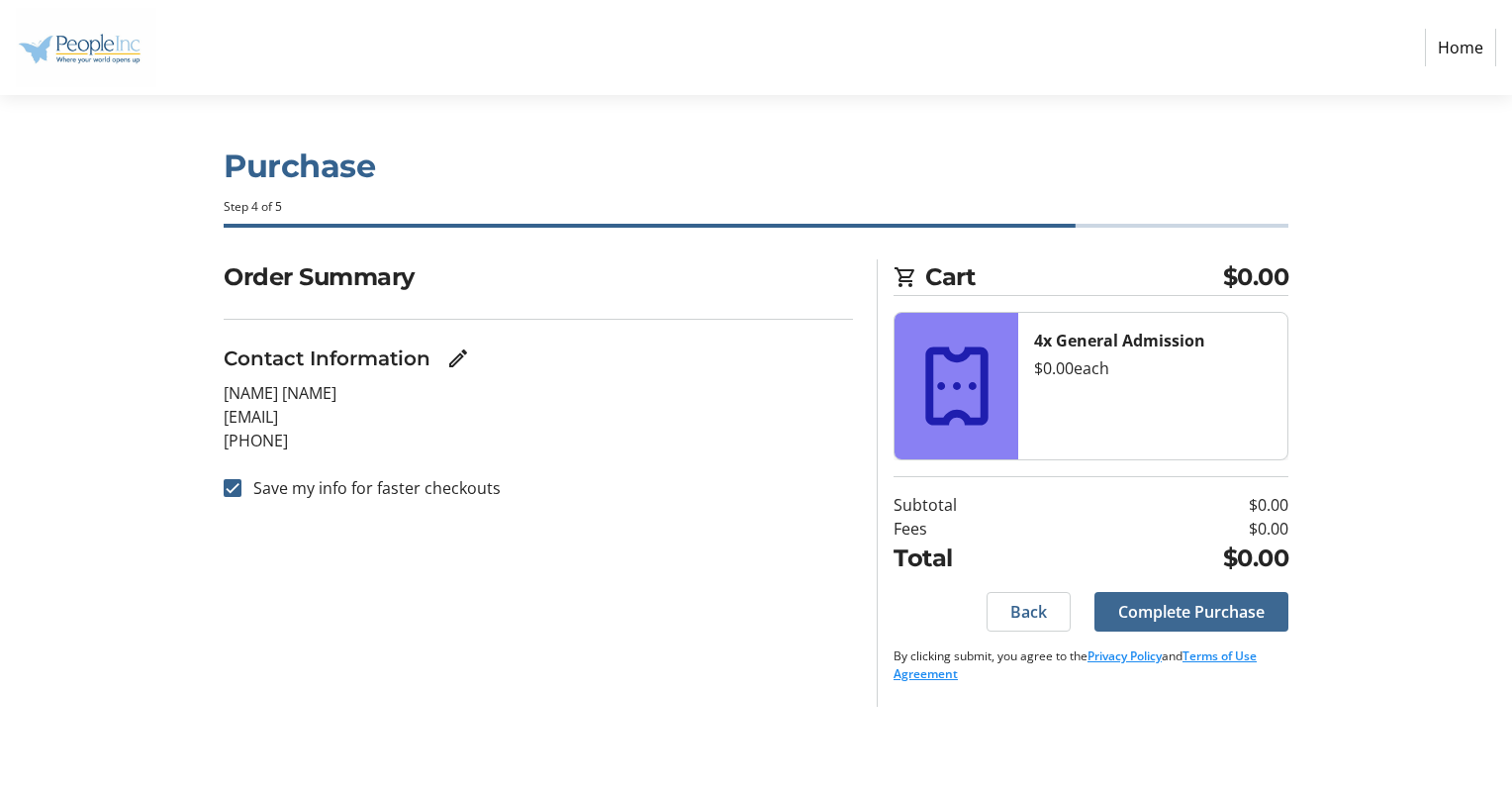 click on "Complete Purchase" at bounding box center (1191, 612) 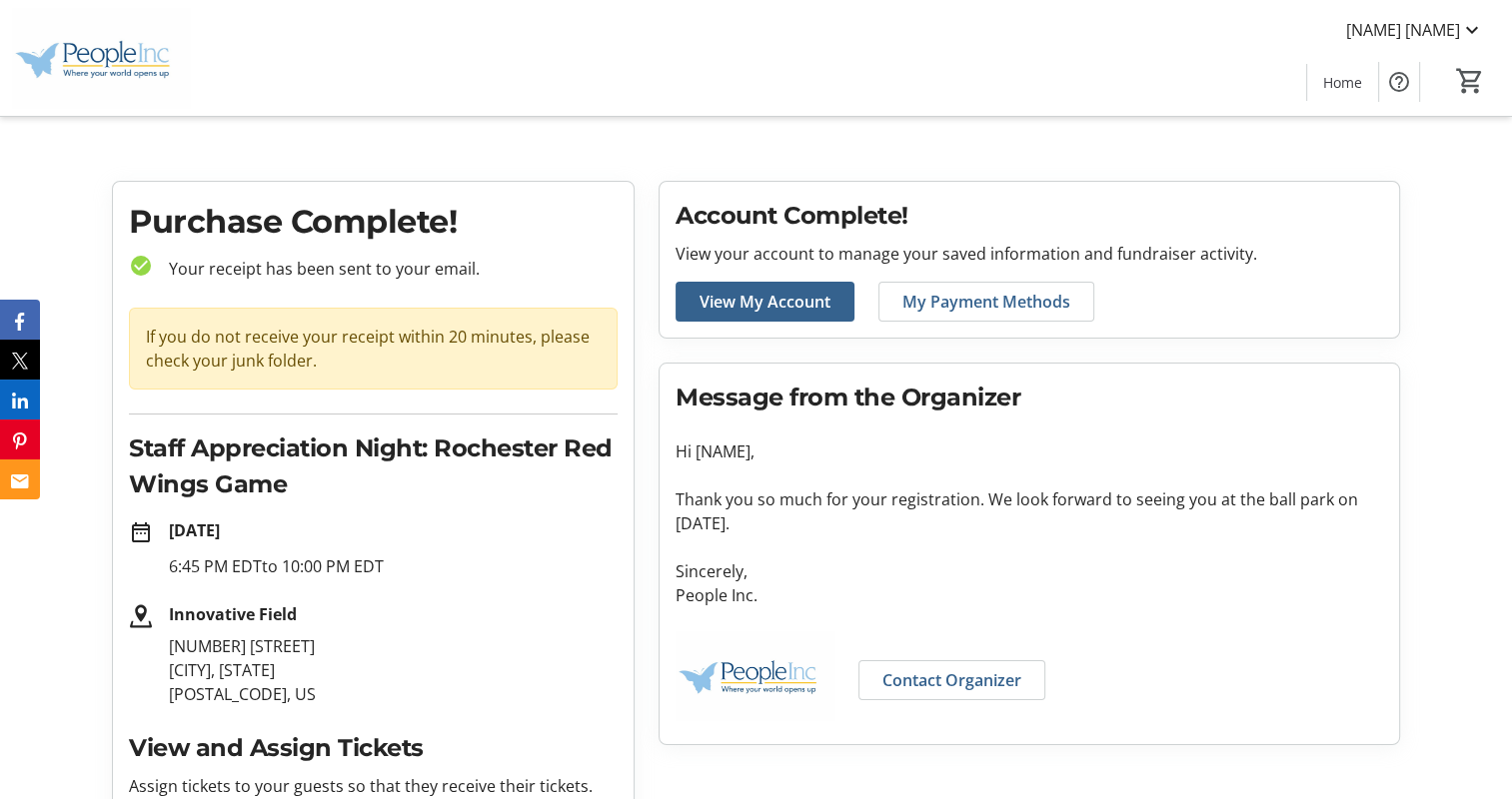 scroll, scrollTop: 0, scrollLeft: 0, axis: both 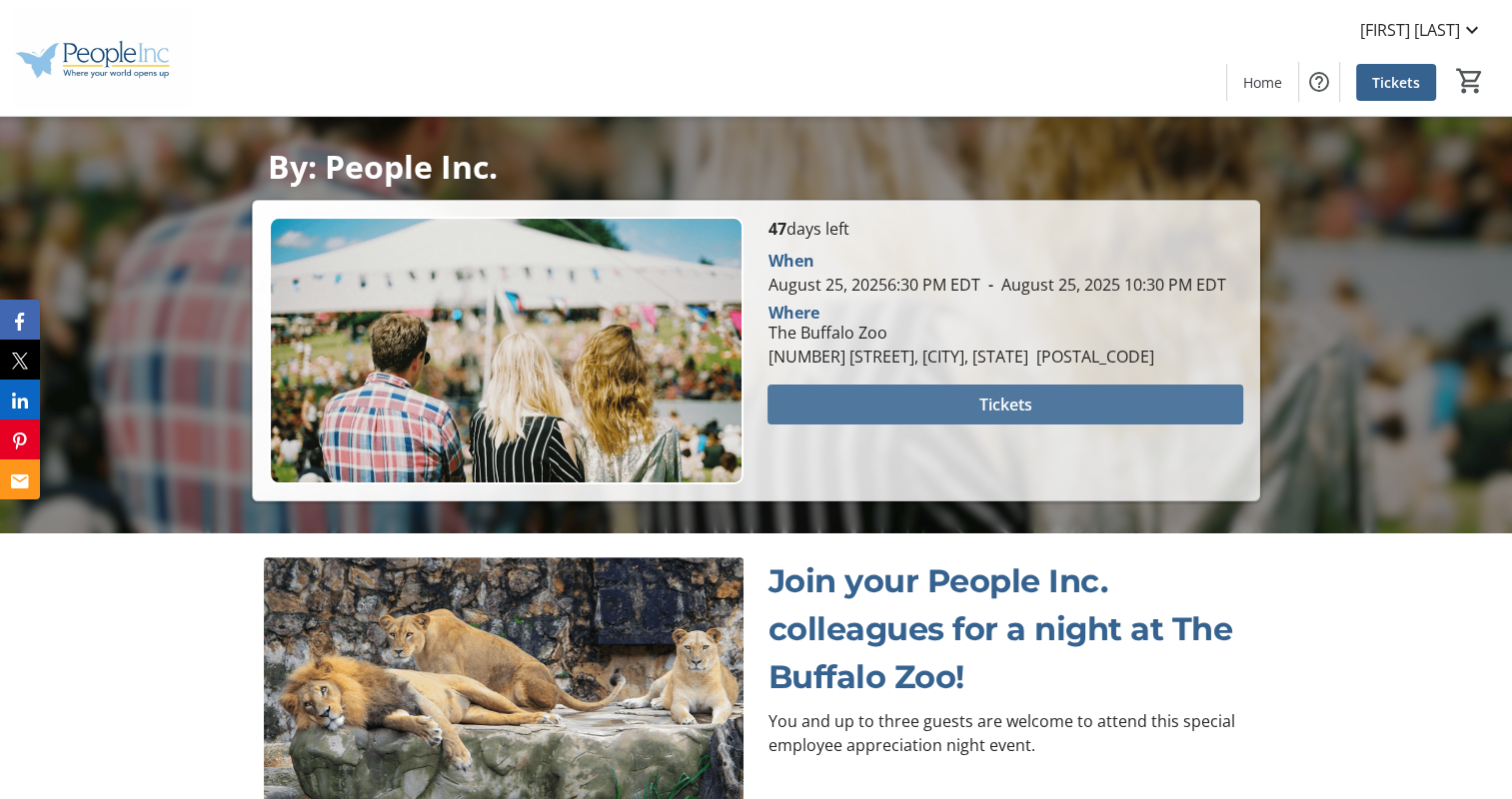 click at bounding box center [1004, 404] 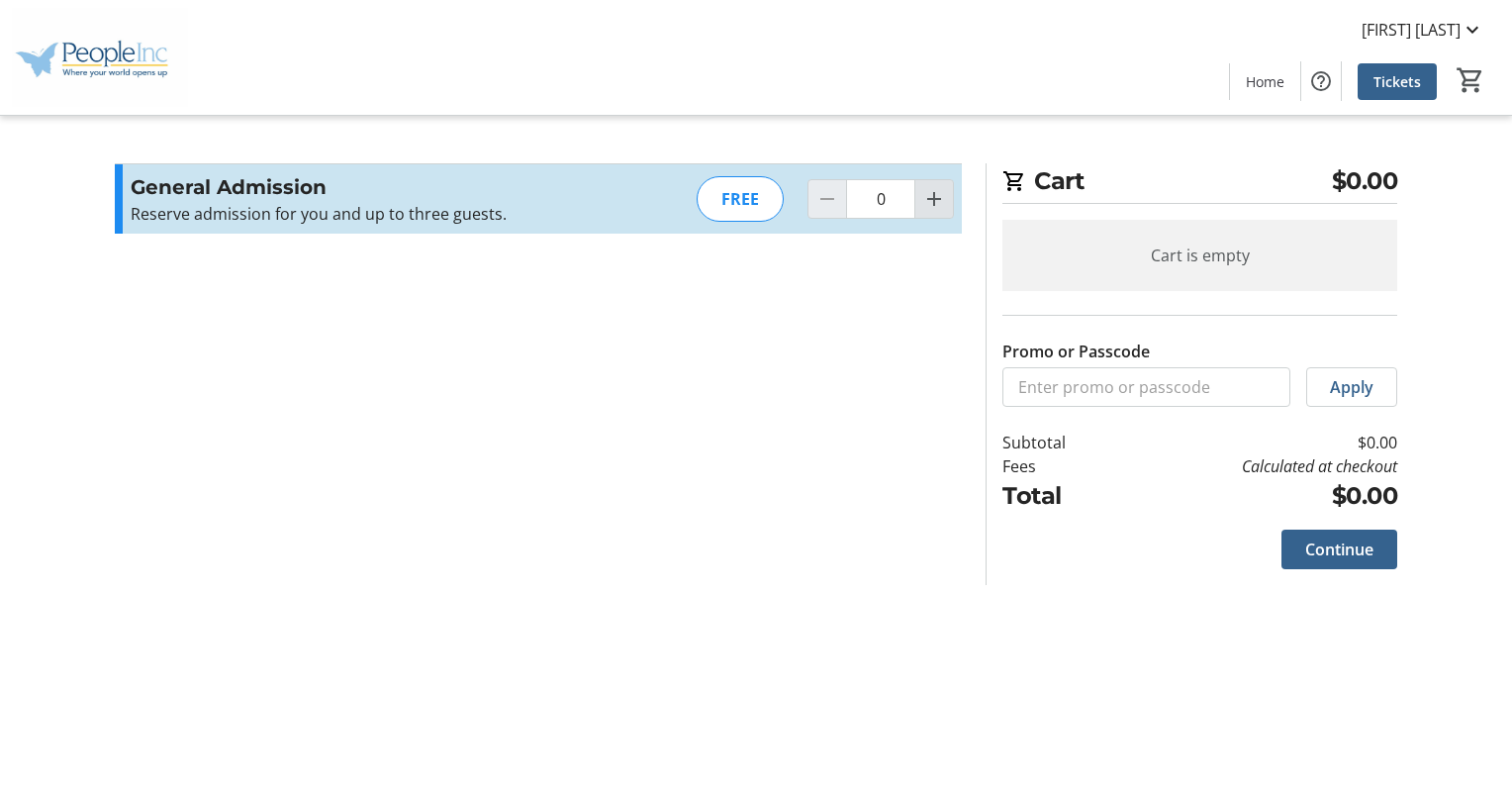 click at bounding box center (934, 199) 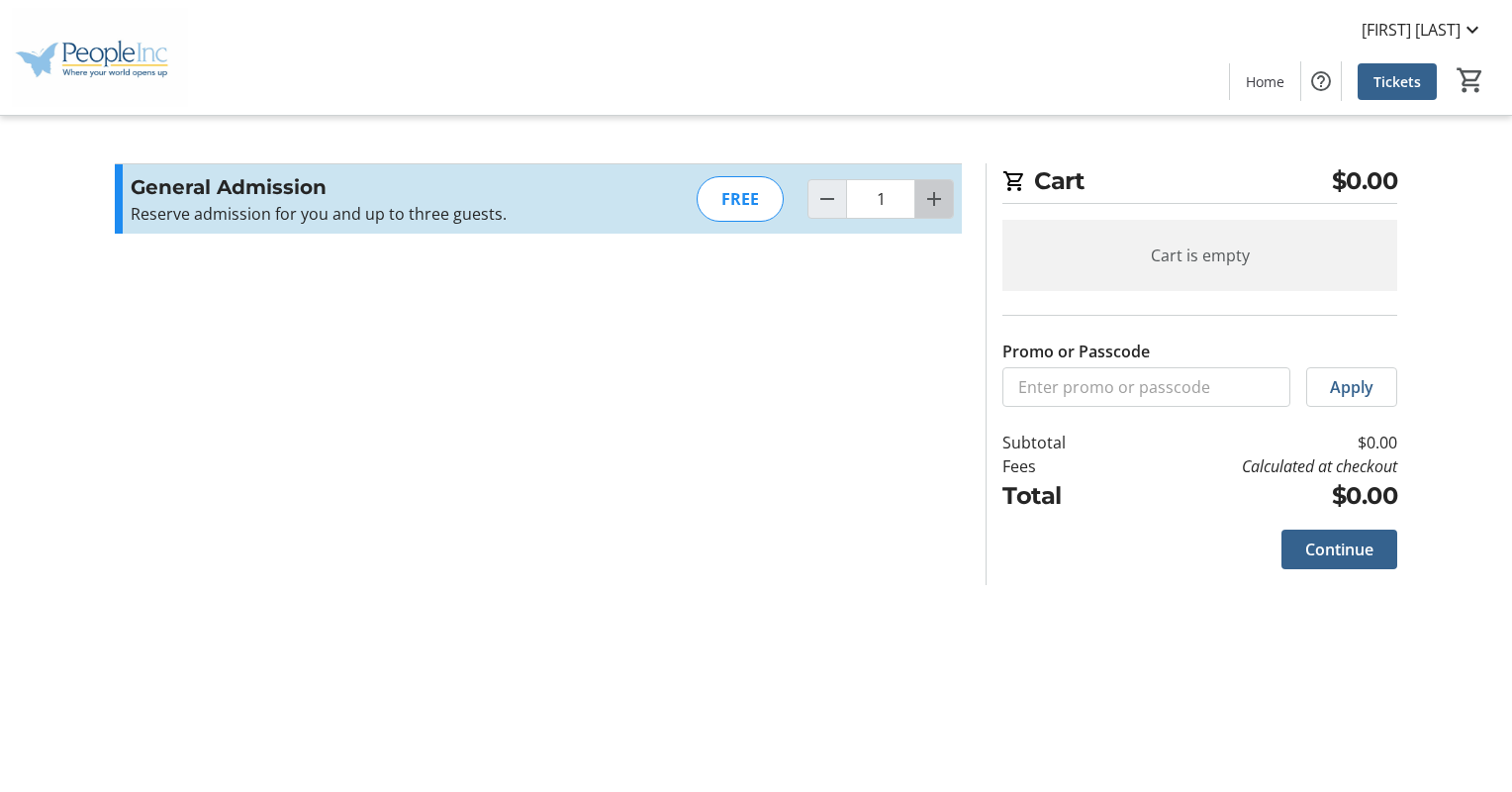 click at bounding box center [934, 199] 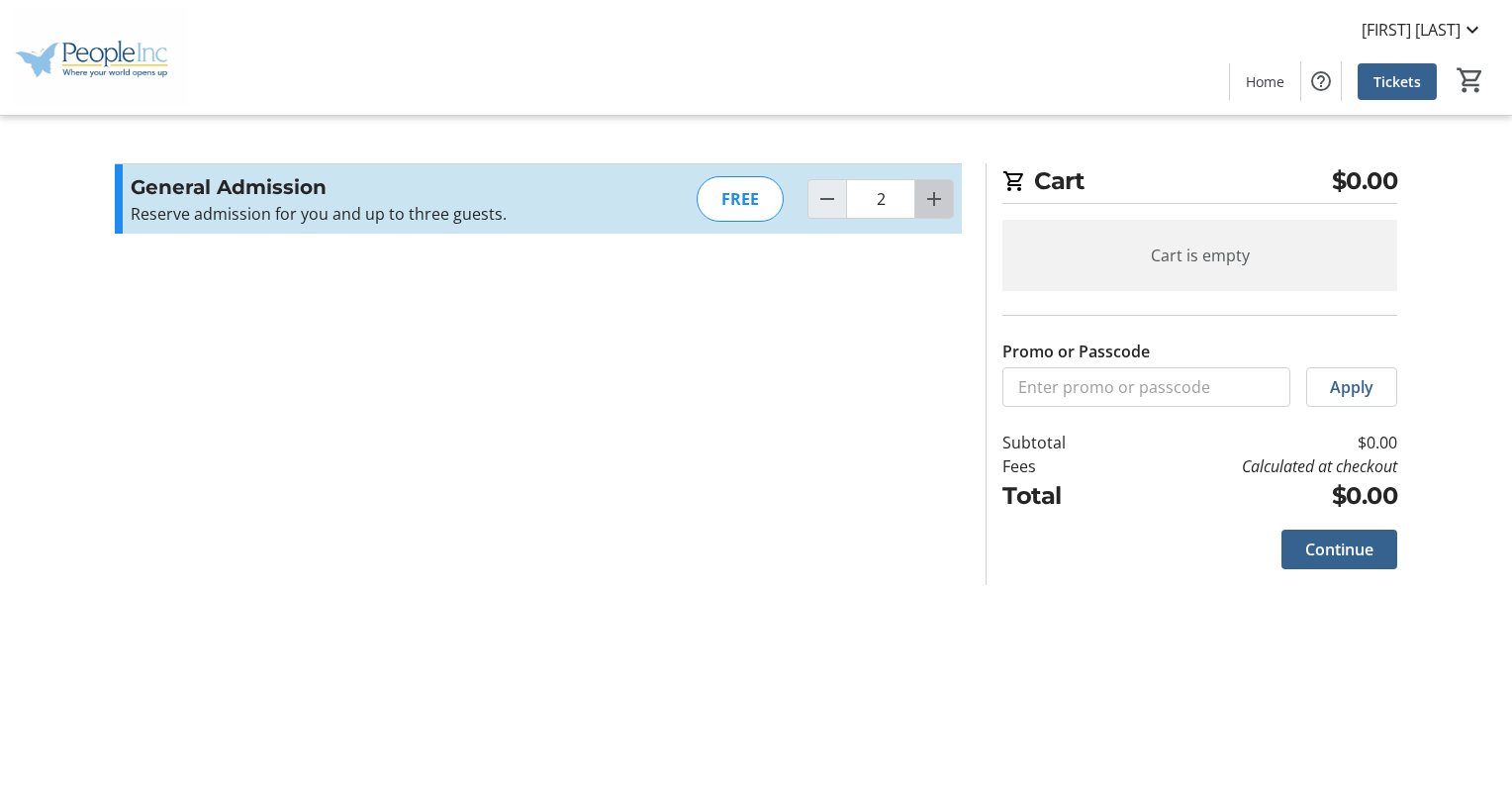 click at bounding box center [934, 199] 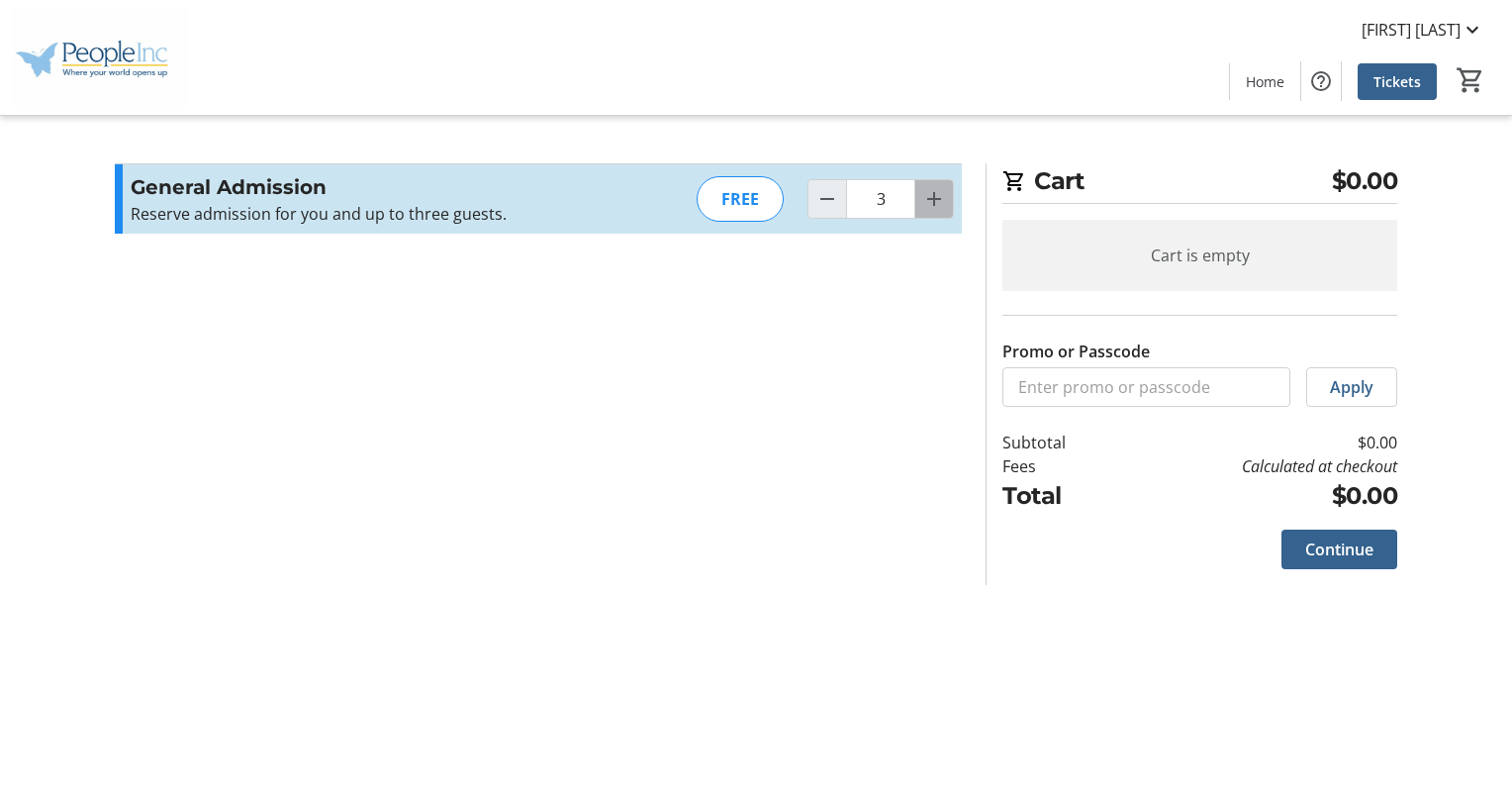 click at bounding box center (934, 199) 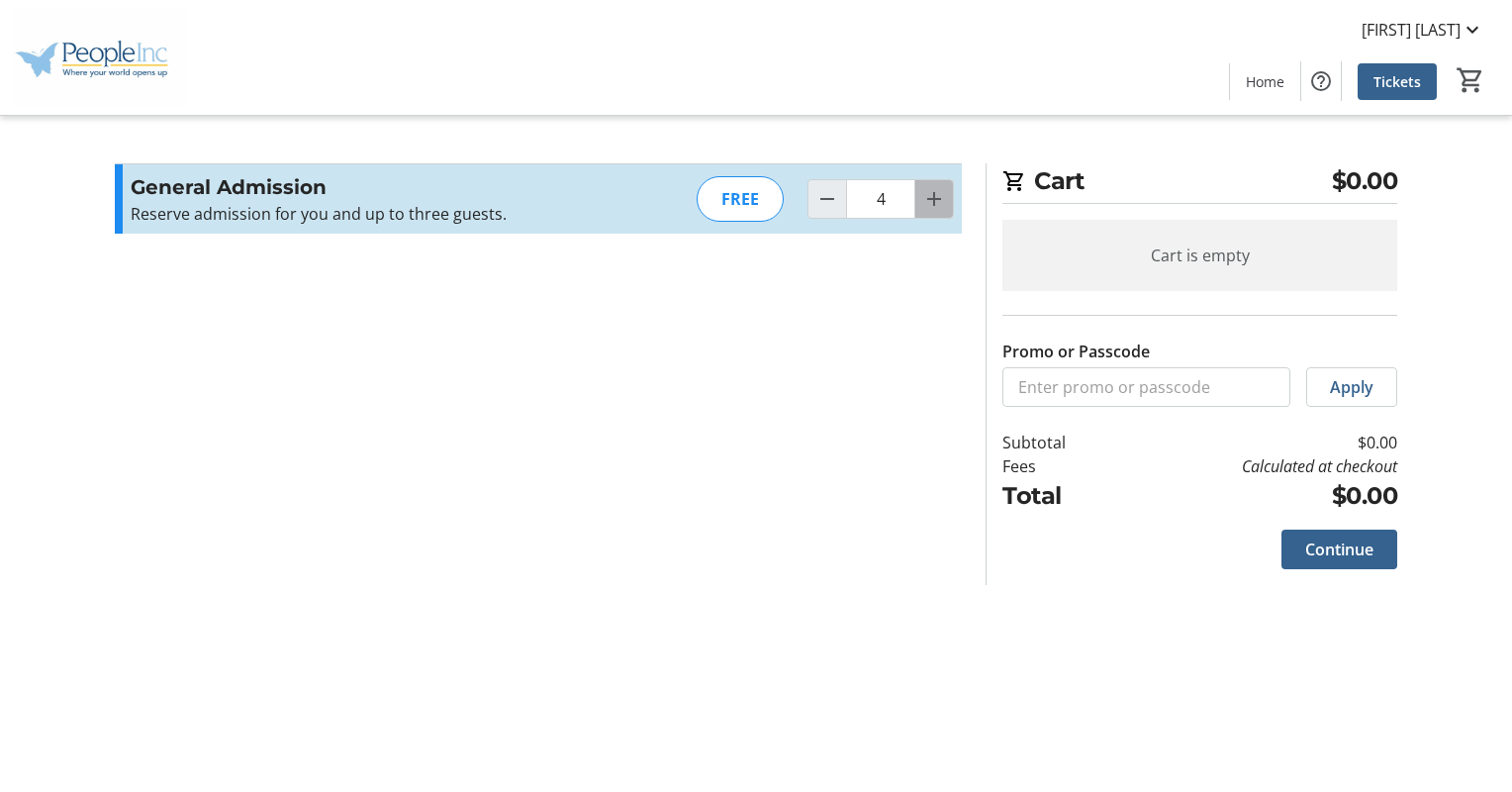 click at bounding box center (934, 199) 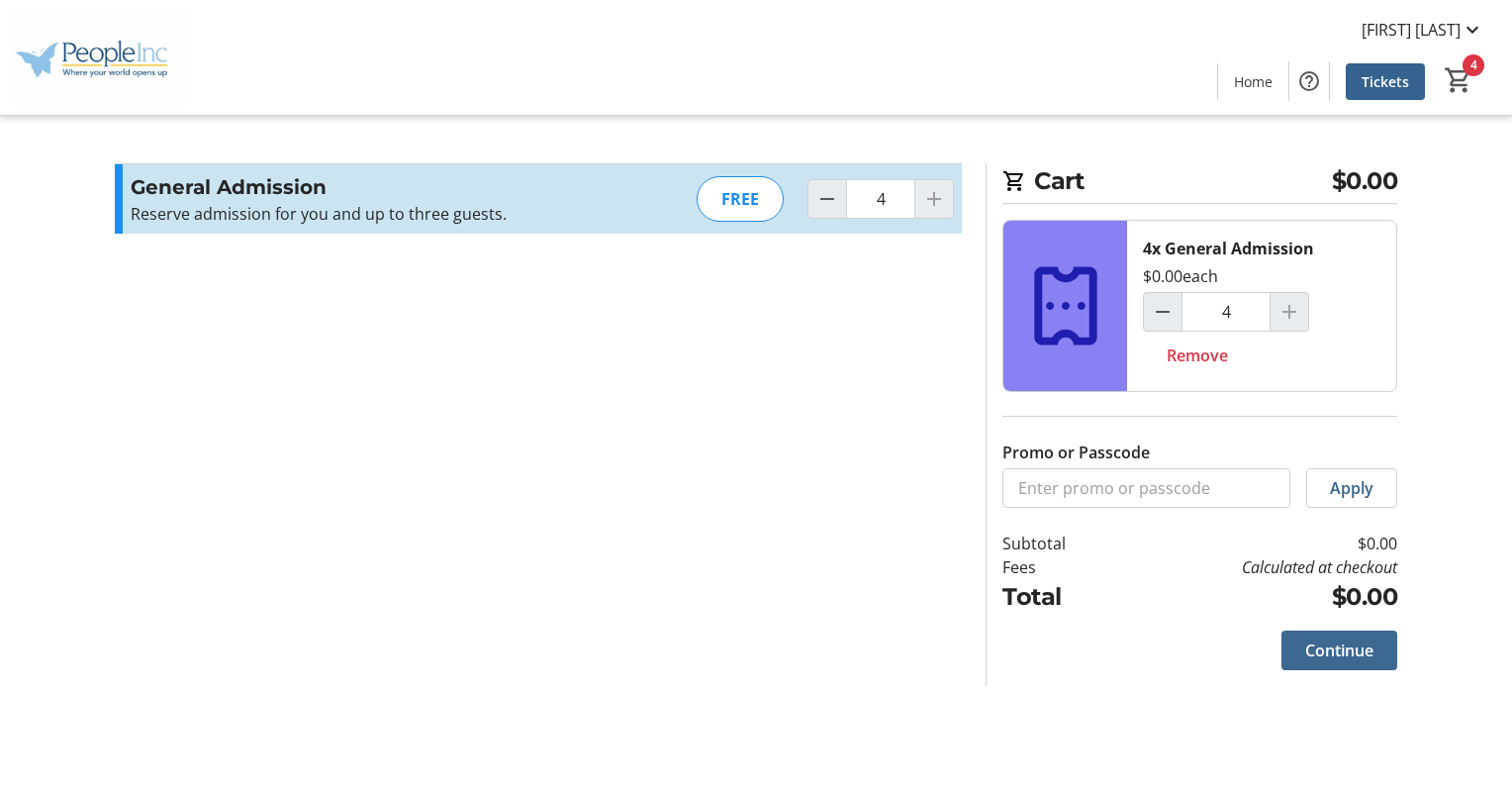 click on "Continue" at bounding box center [1339, 650] 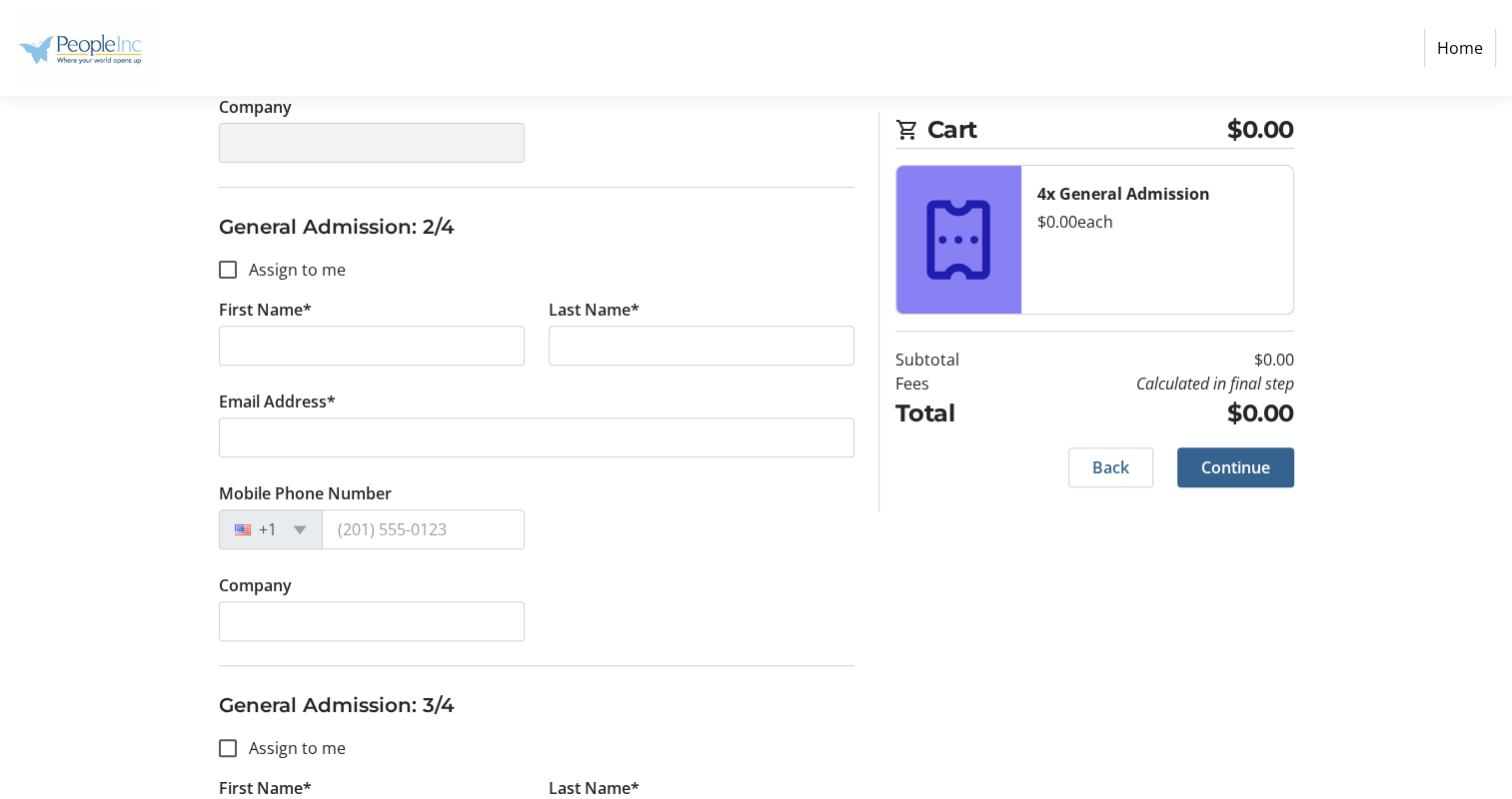 scroll, scrollTop: 699, scrollLeft: 0, axis: vertical 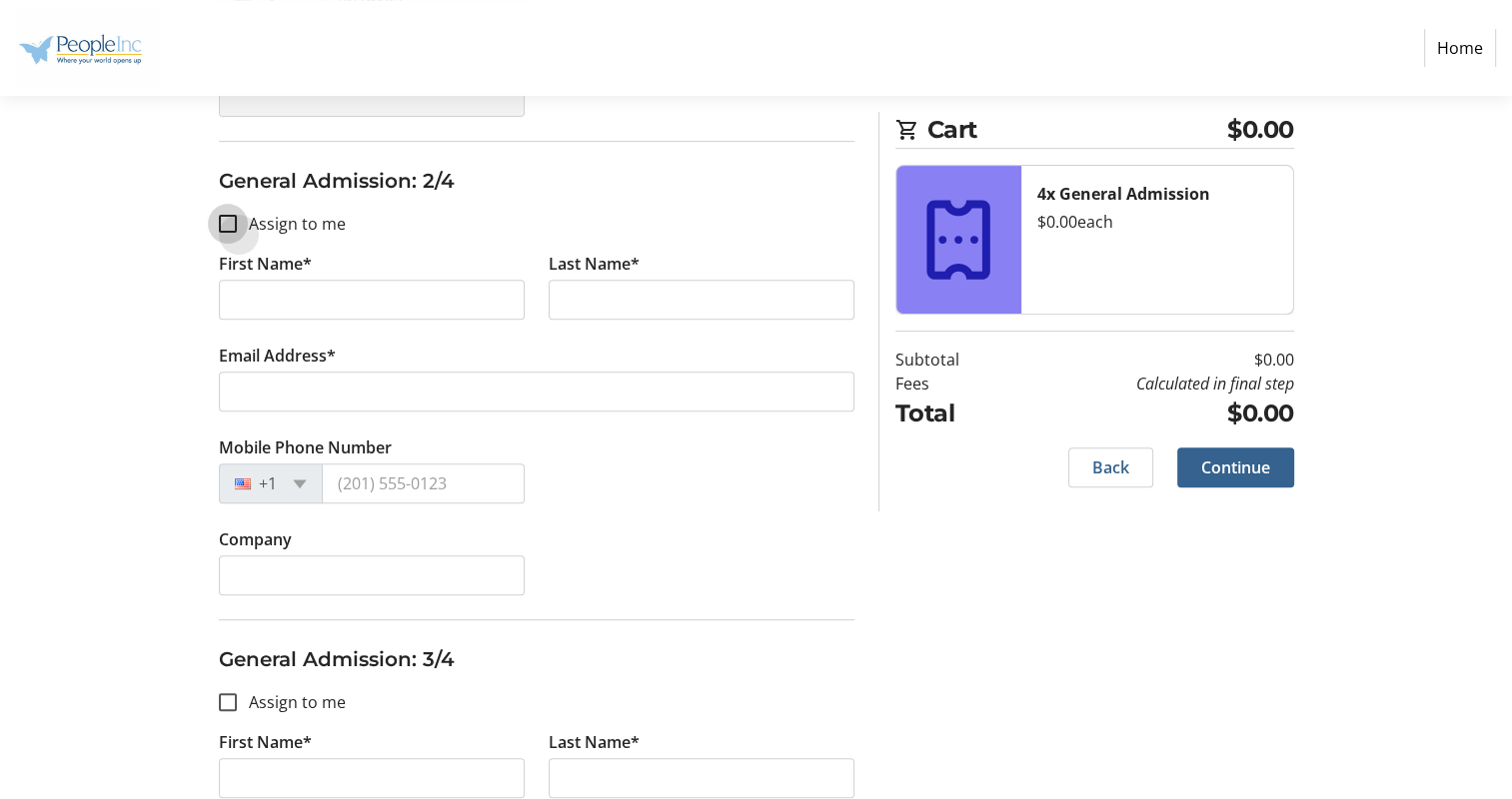 click on "Assign to me" at bounding box center (228, 224) 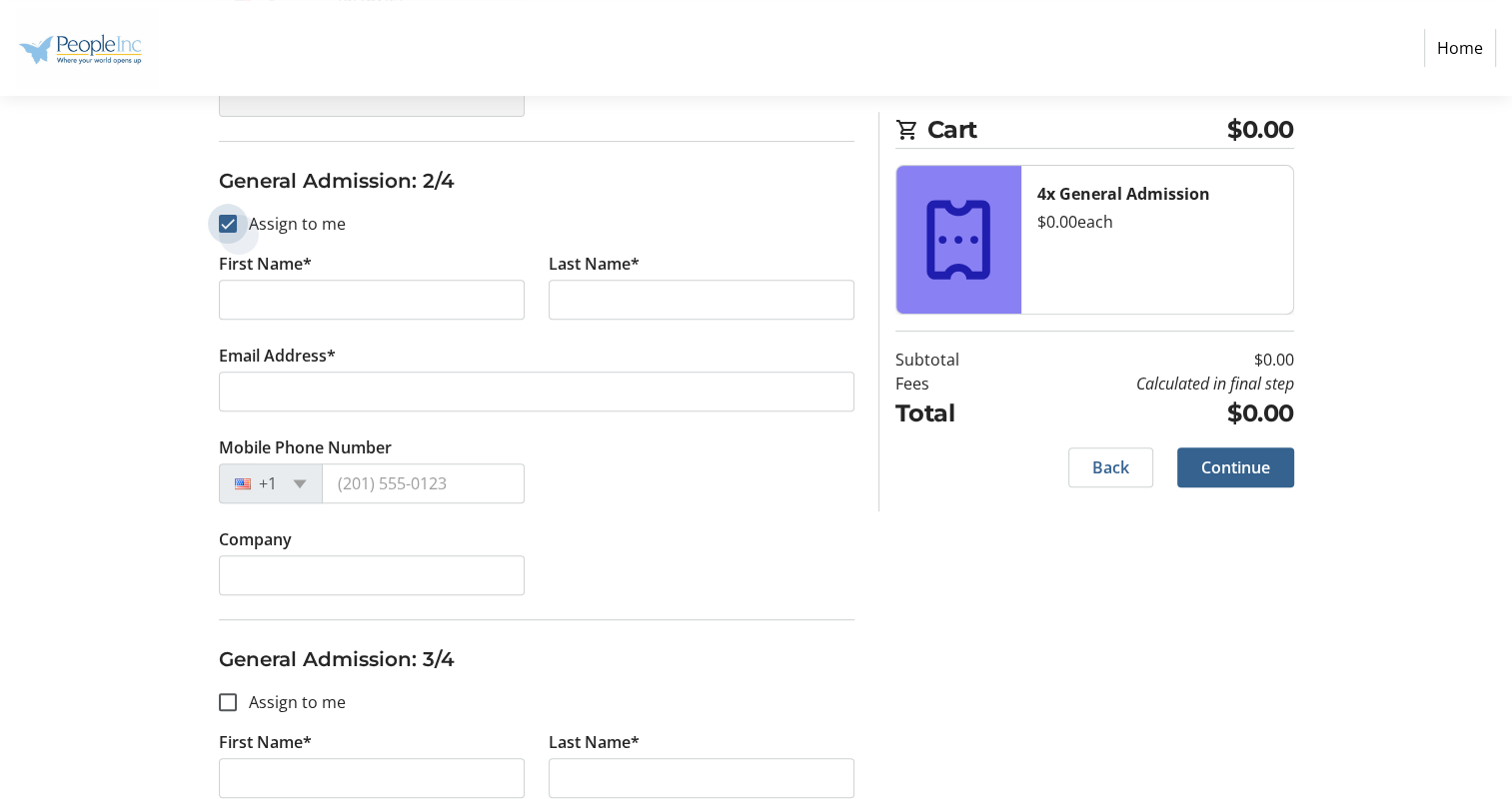 checkbox on "true" 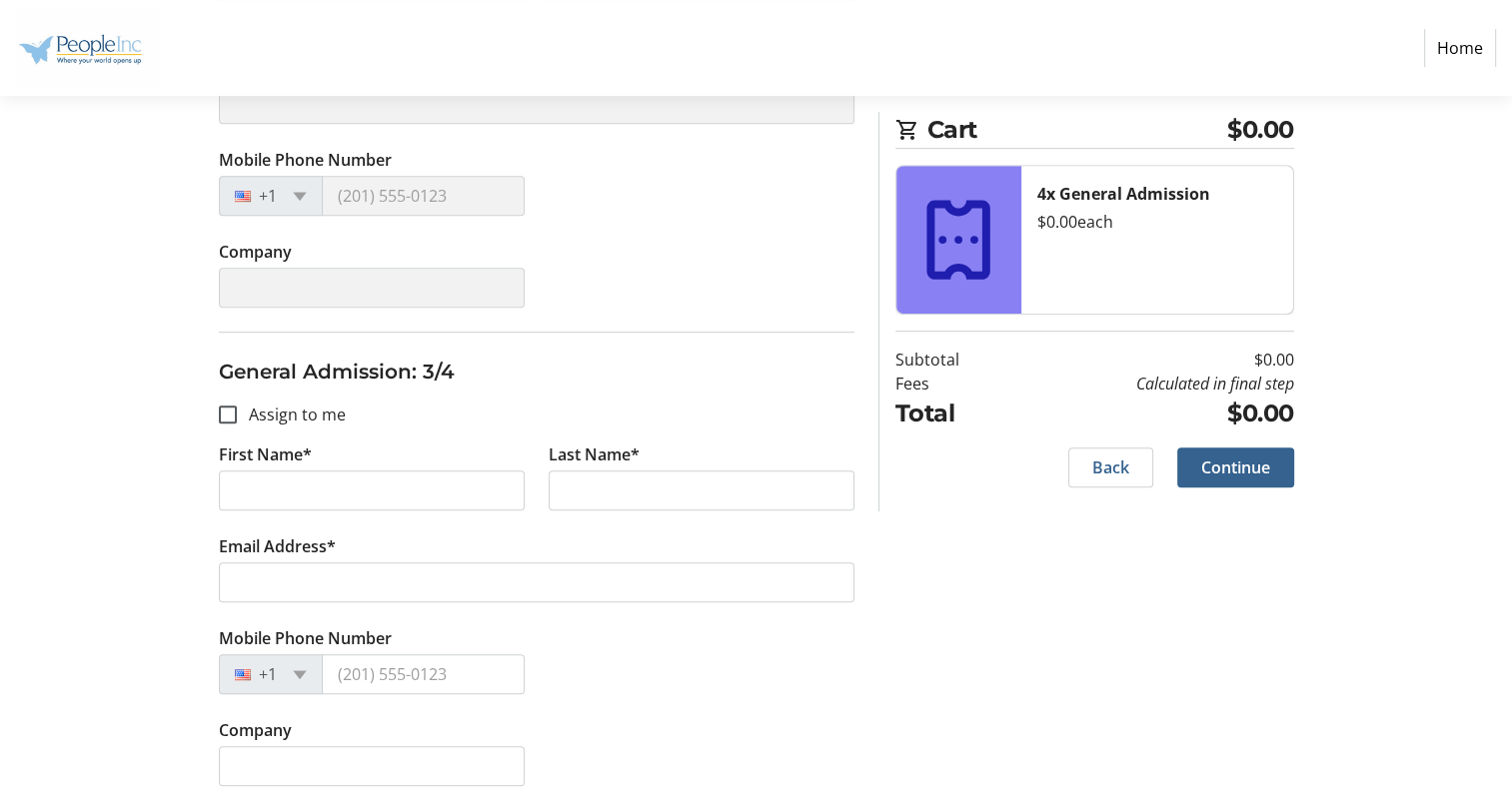 scroll, scrollTop: 999, scrollLeft: 0, axis: vertical 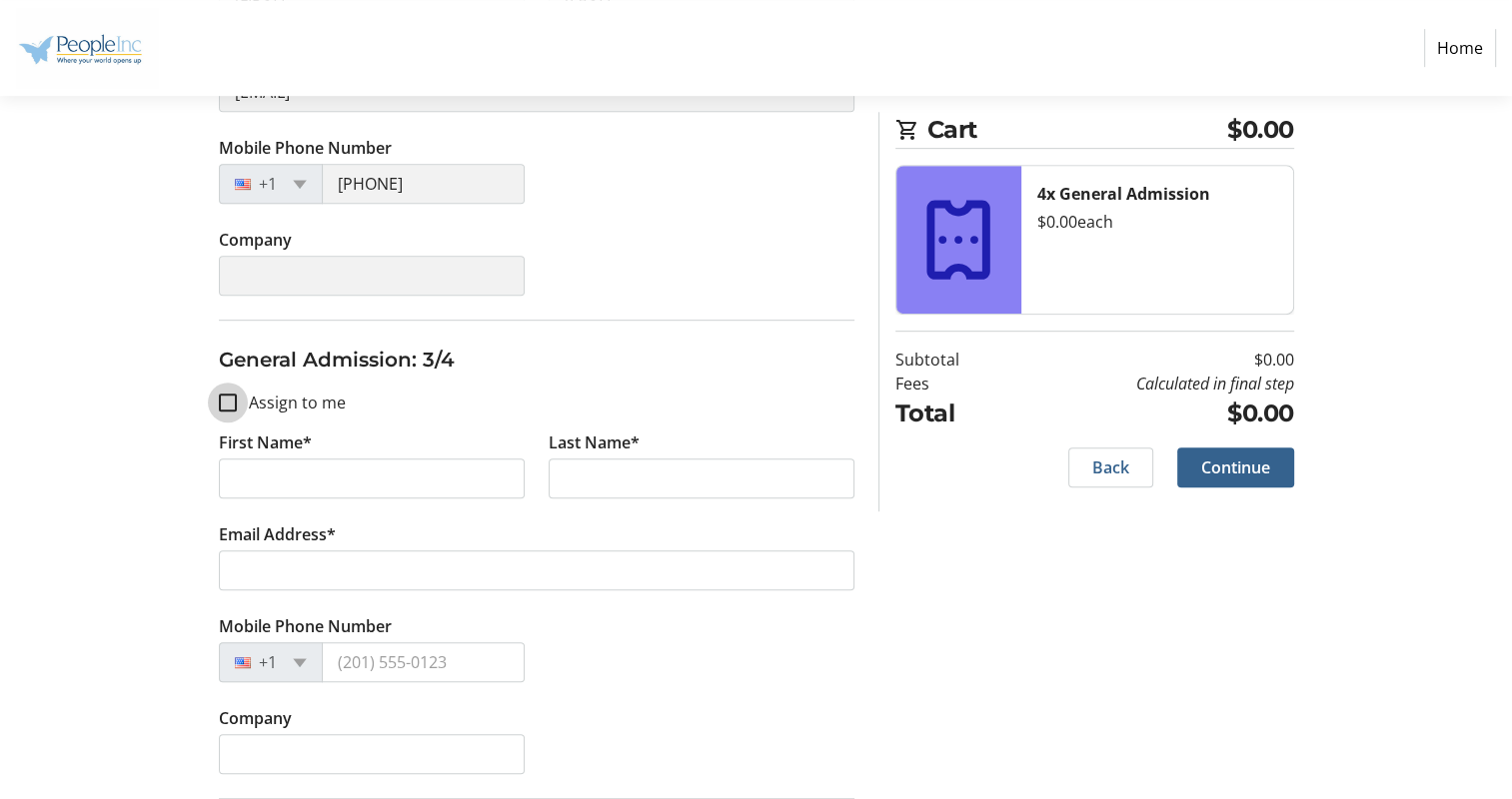 click on "Assign to me" at bounding box center (228, 402) 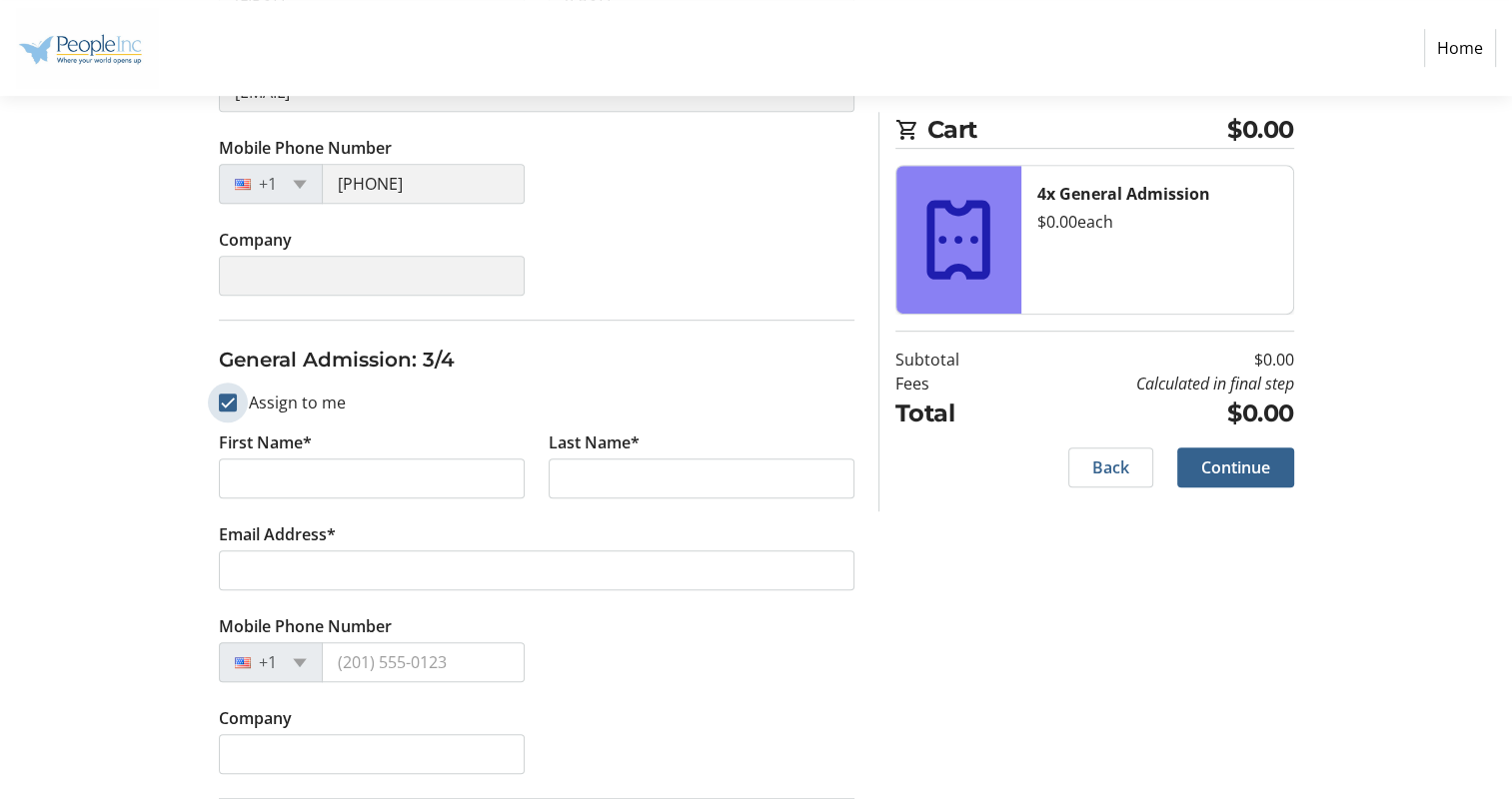 checkbox on "true" 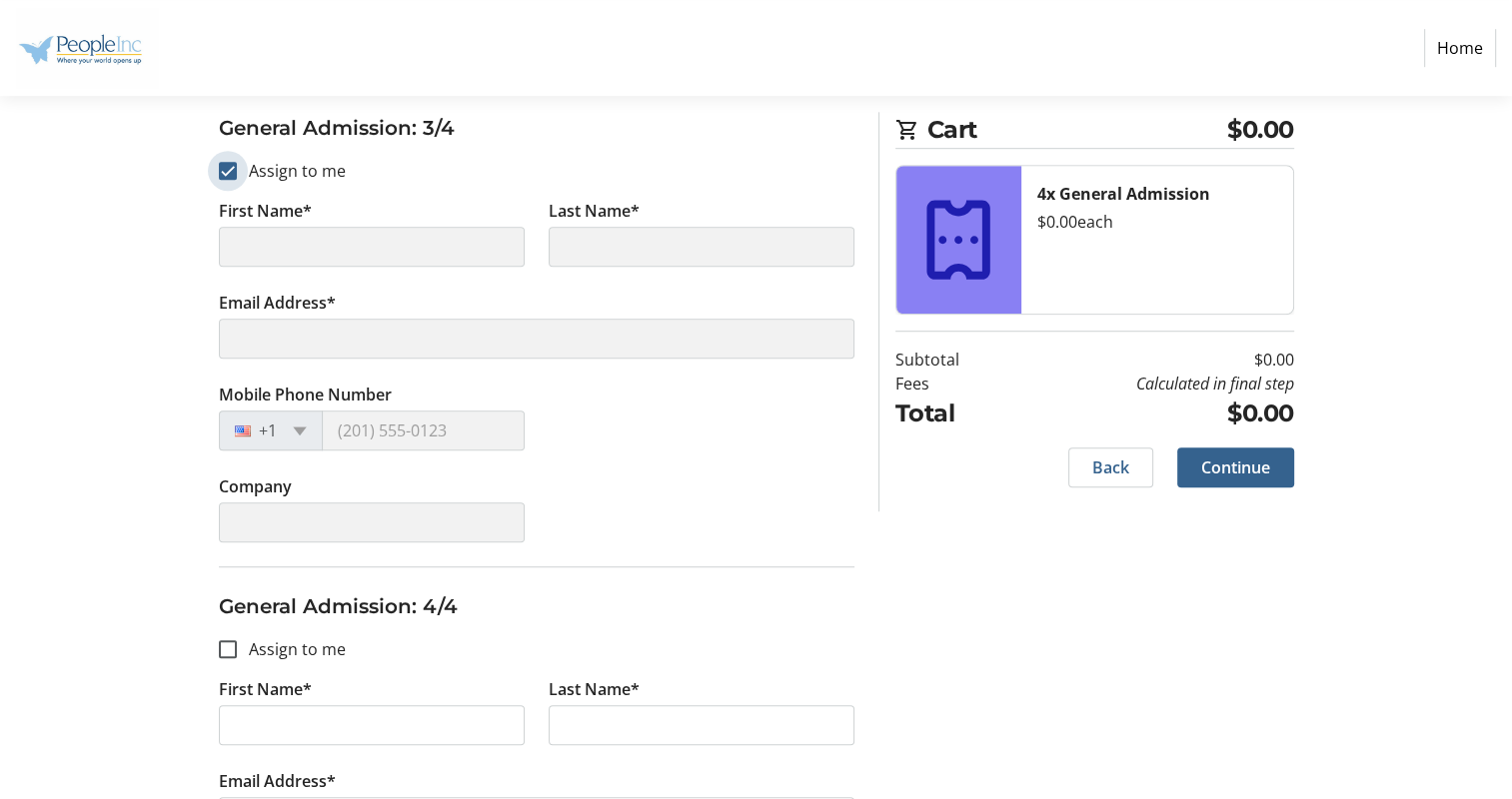 scroll, scrollTop: 1398, scrollLeft: 0, axis: vertical 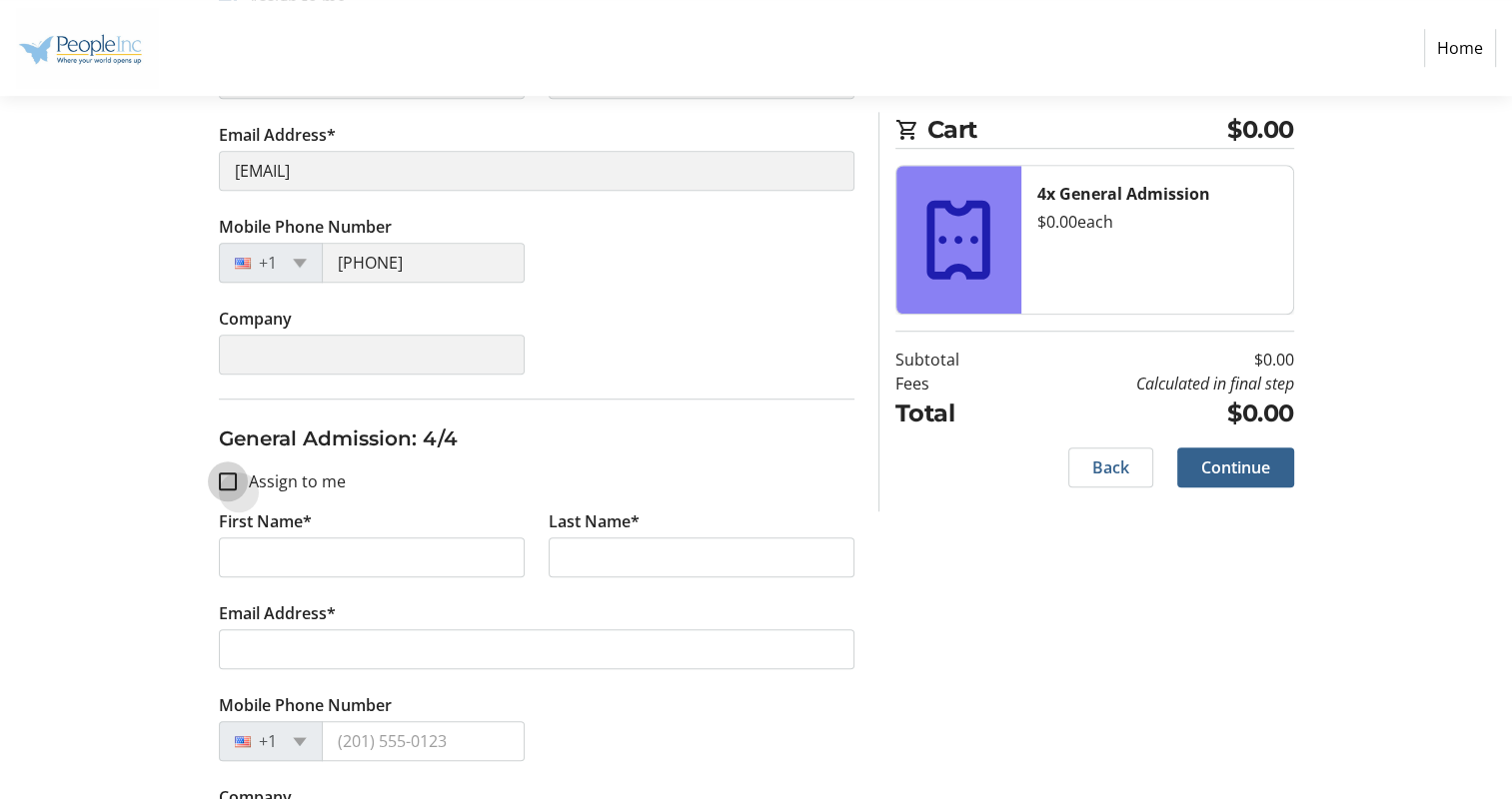 click on "Assign to me" at bounding box center (228, 481) 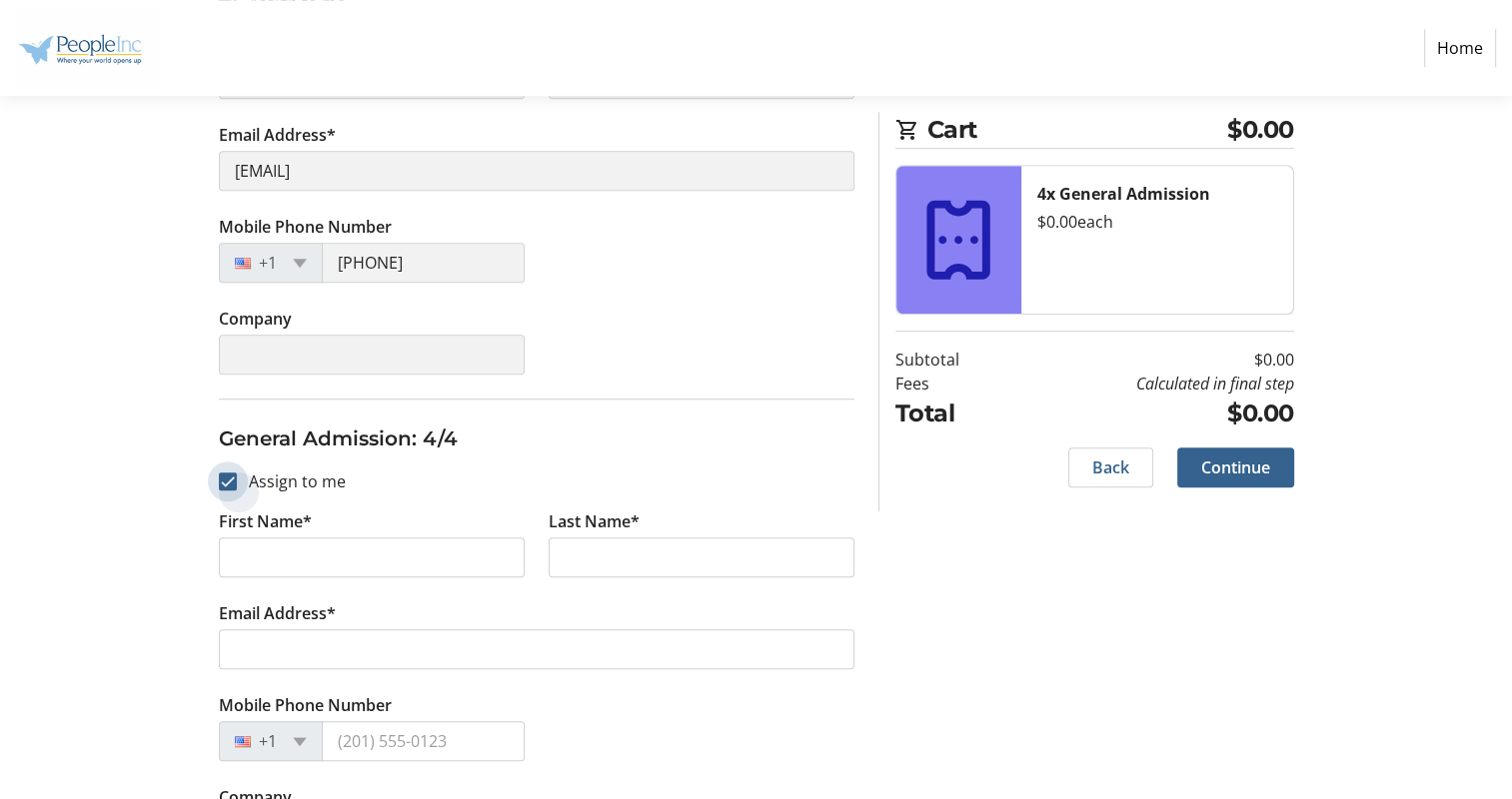 checkbox on "true" 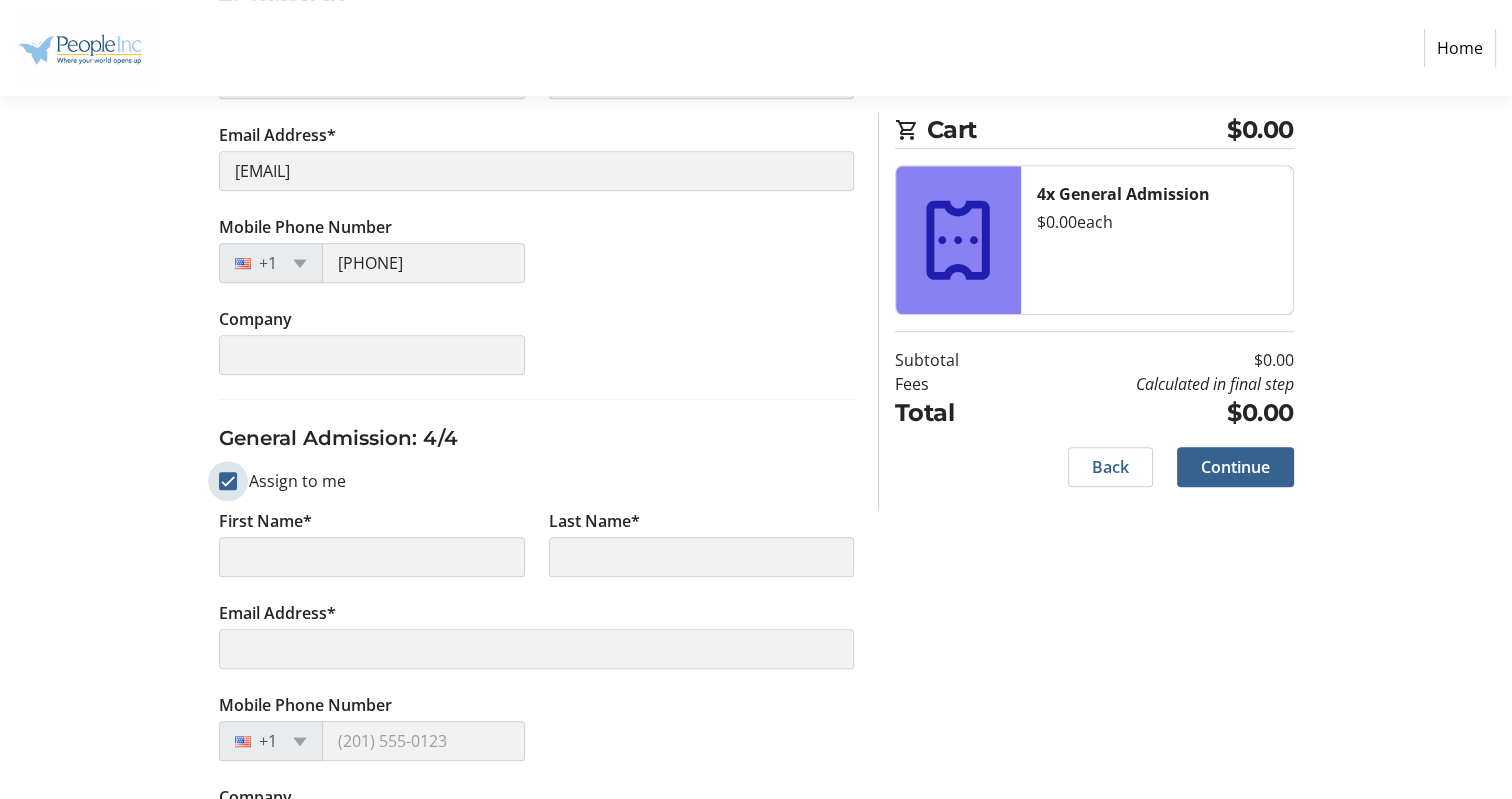 scroll, scrollTop: 1470, scrollLeft: 0, axis: vertical 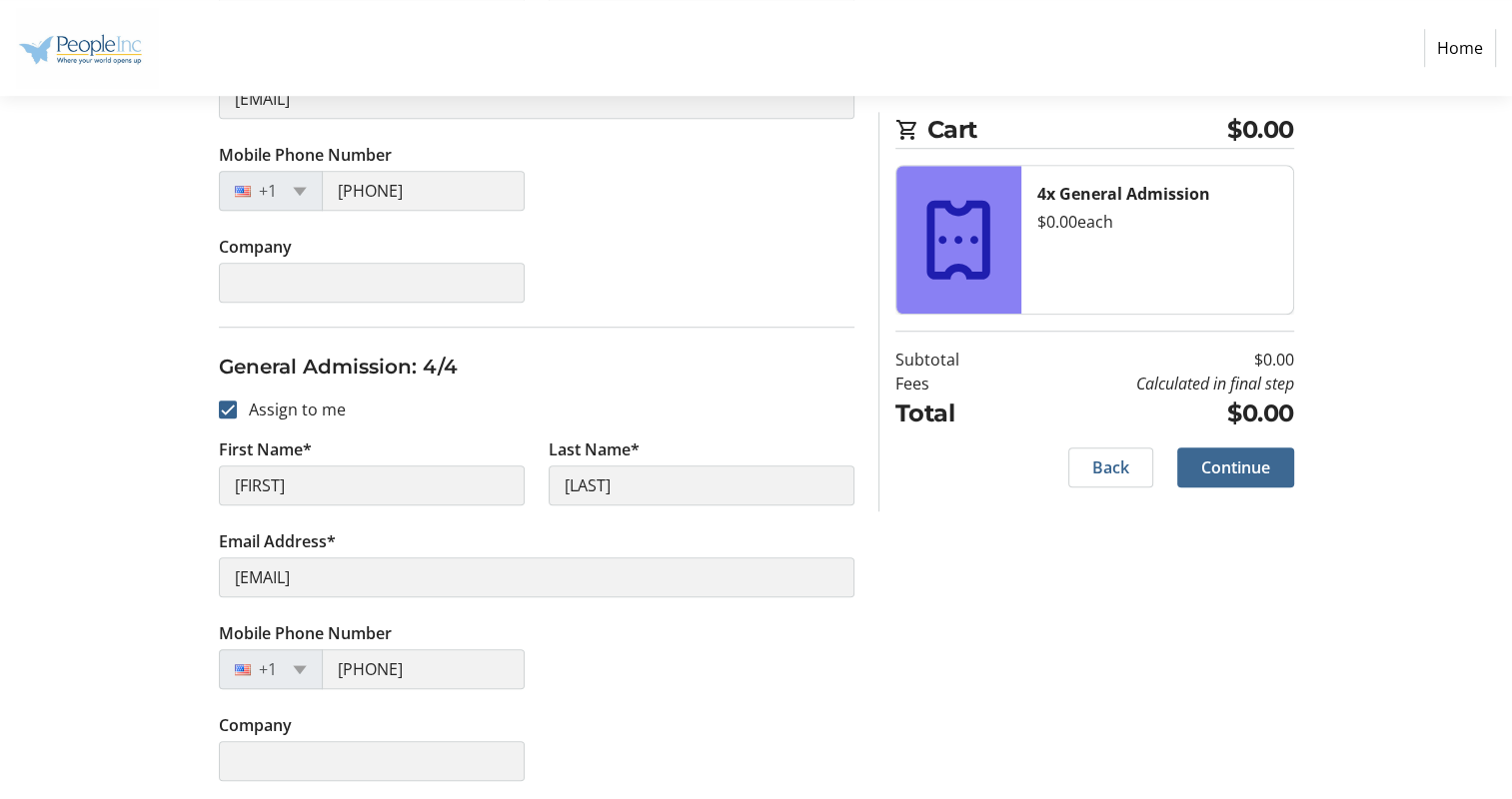 click on "Continue" at bounding box center [1235, 467] 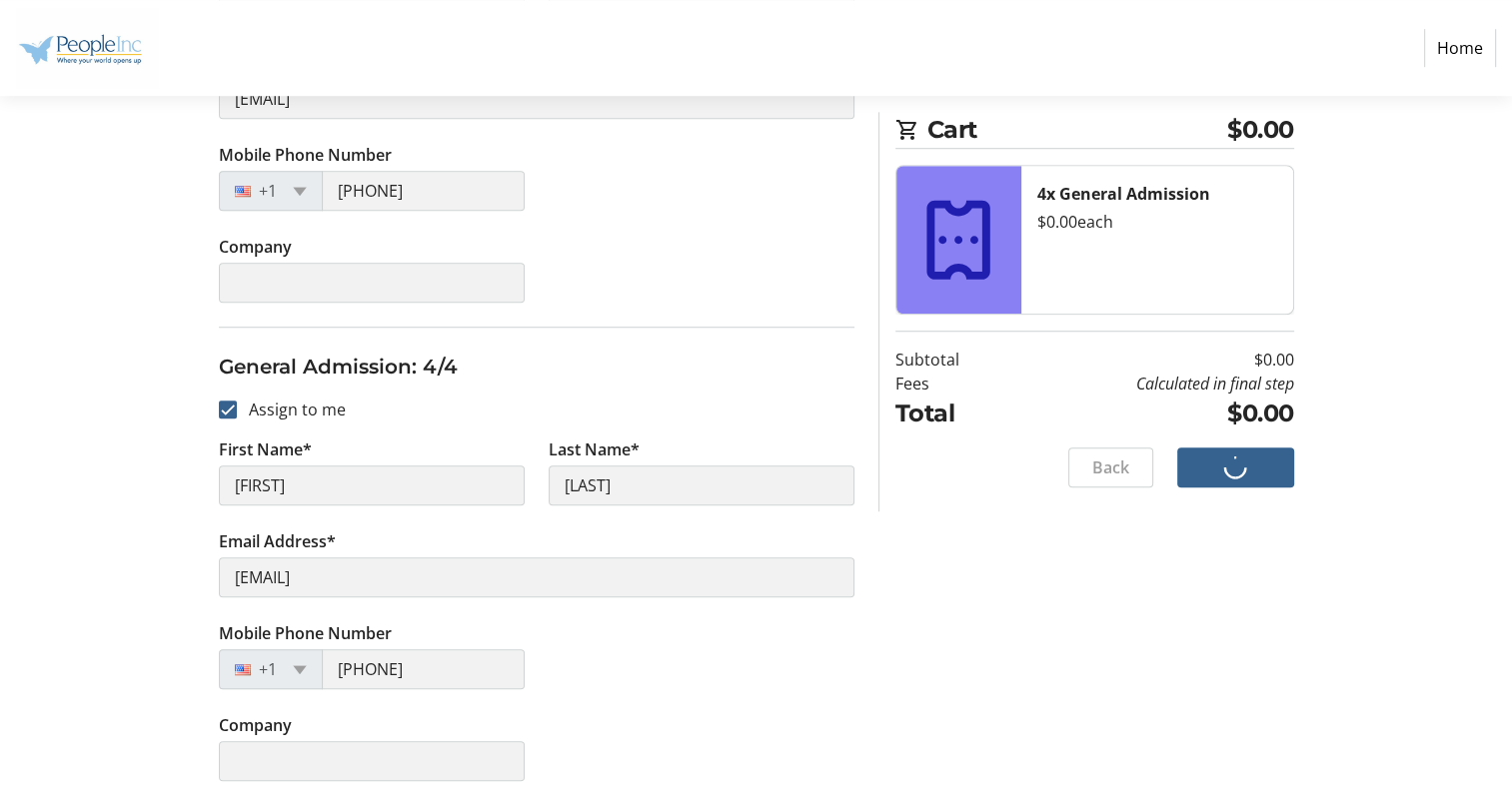 scroll, scrollTop: 0, scrollLeft: 0, axis: both 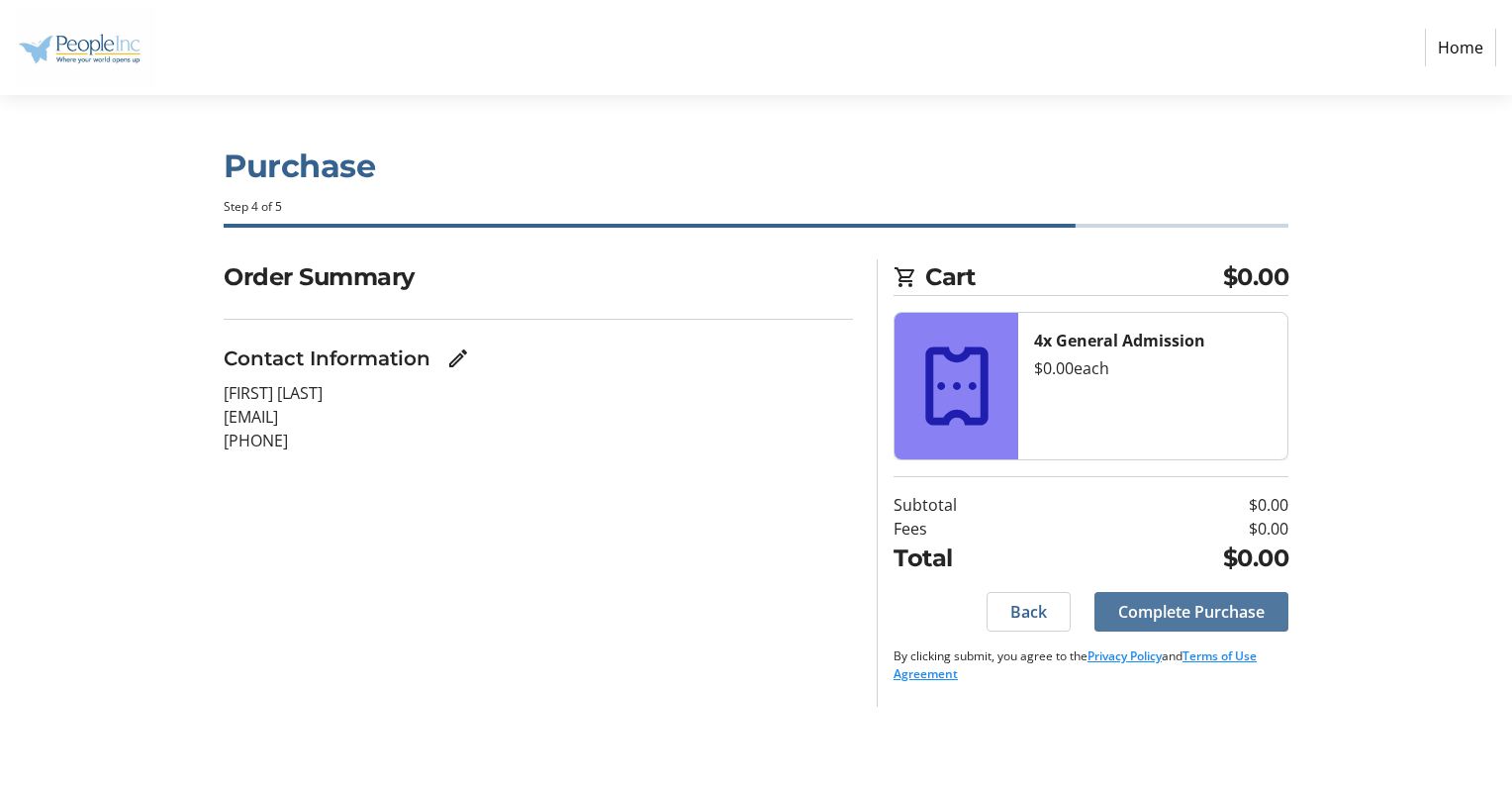 click at bounding box center (1191, 612) 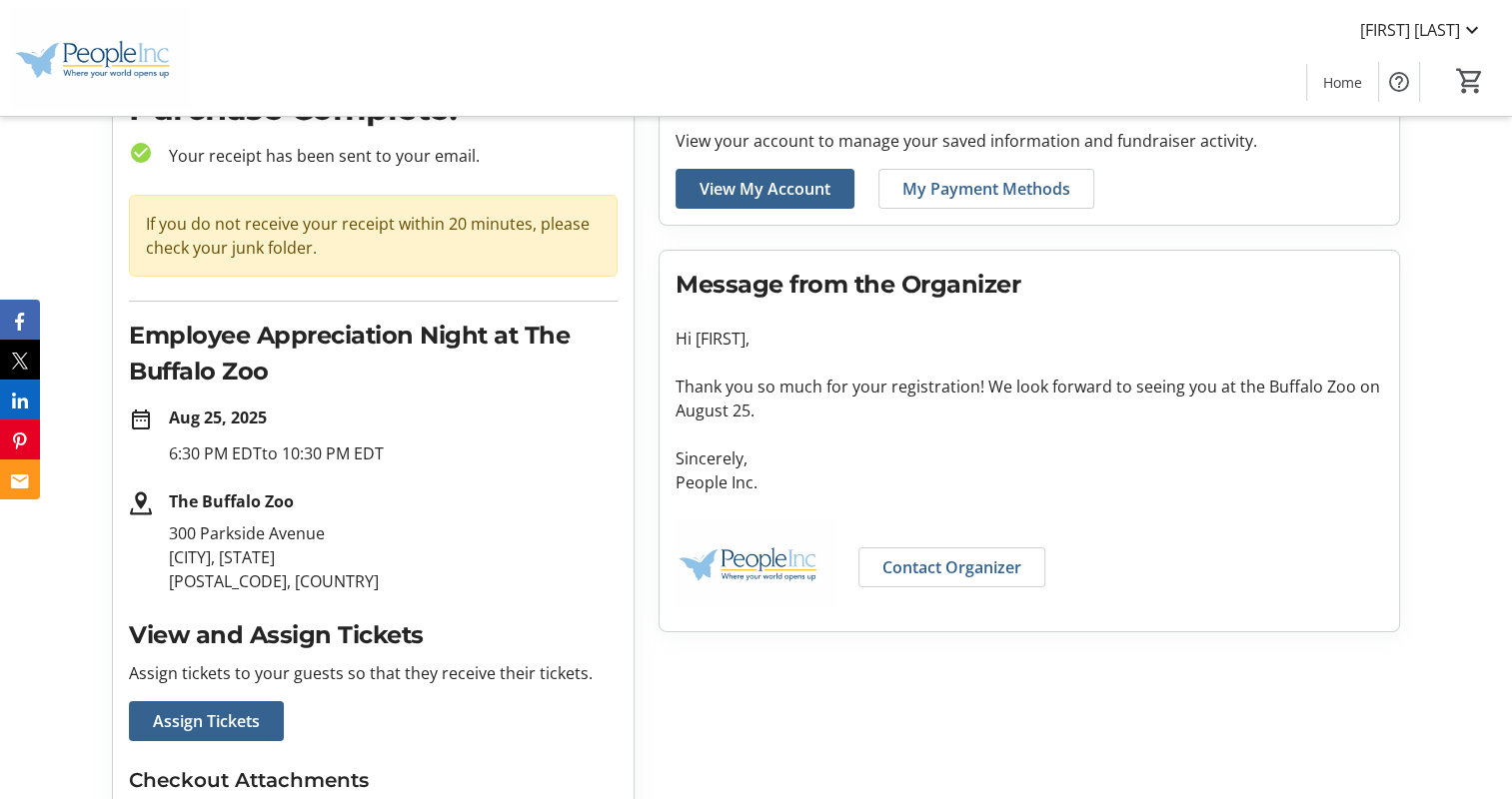 scroll, scrollTop: 200, scrollLeft: 0, axis: vertical 